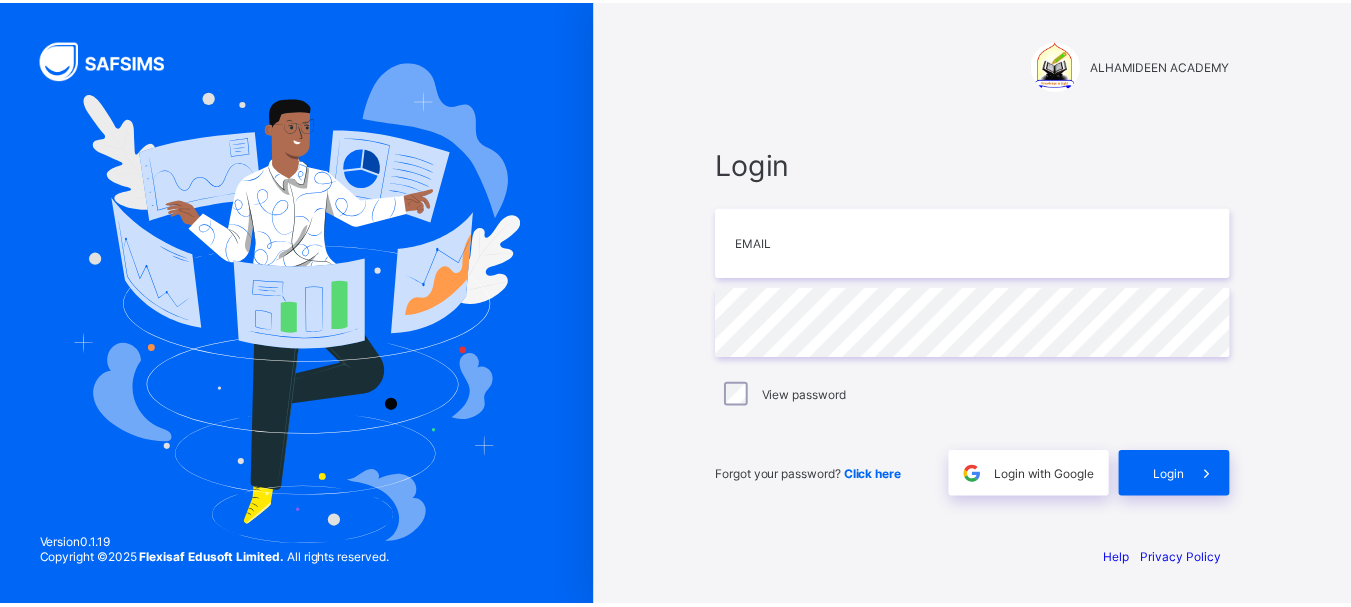 scroll, scrollTop: 0, scrollLeft: 0, axis: both 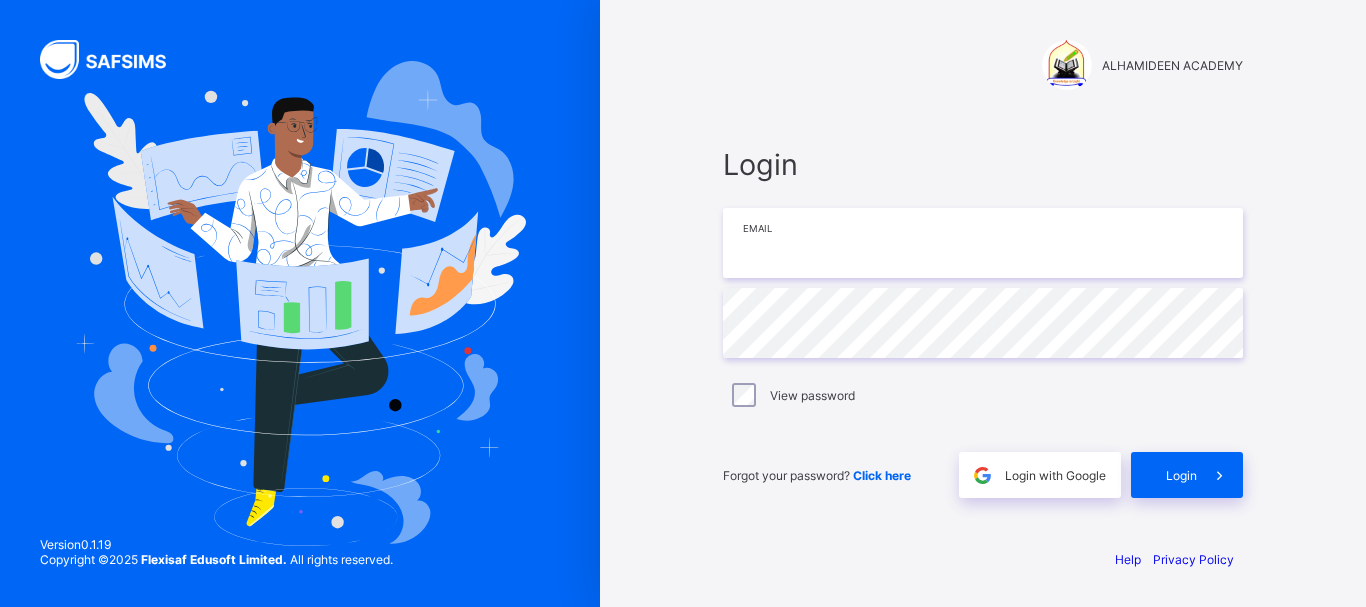 type on "**********" 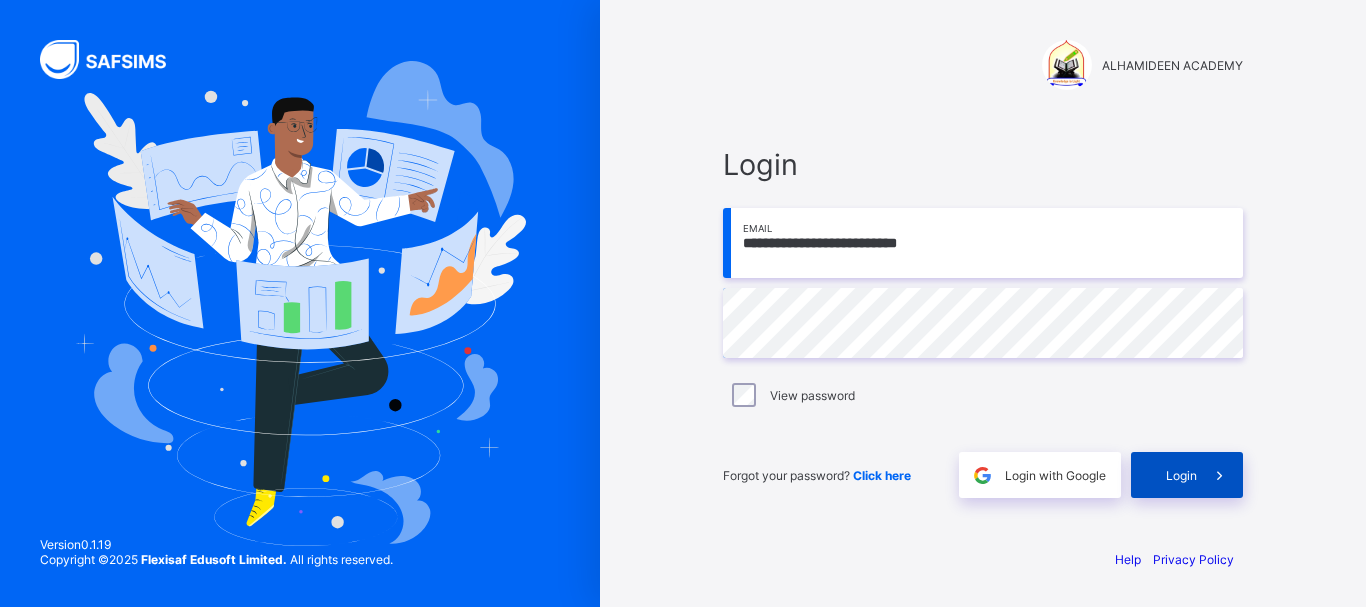 click on "Login" at bounding box center (1187, 475) 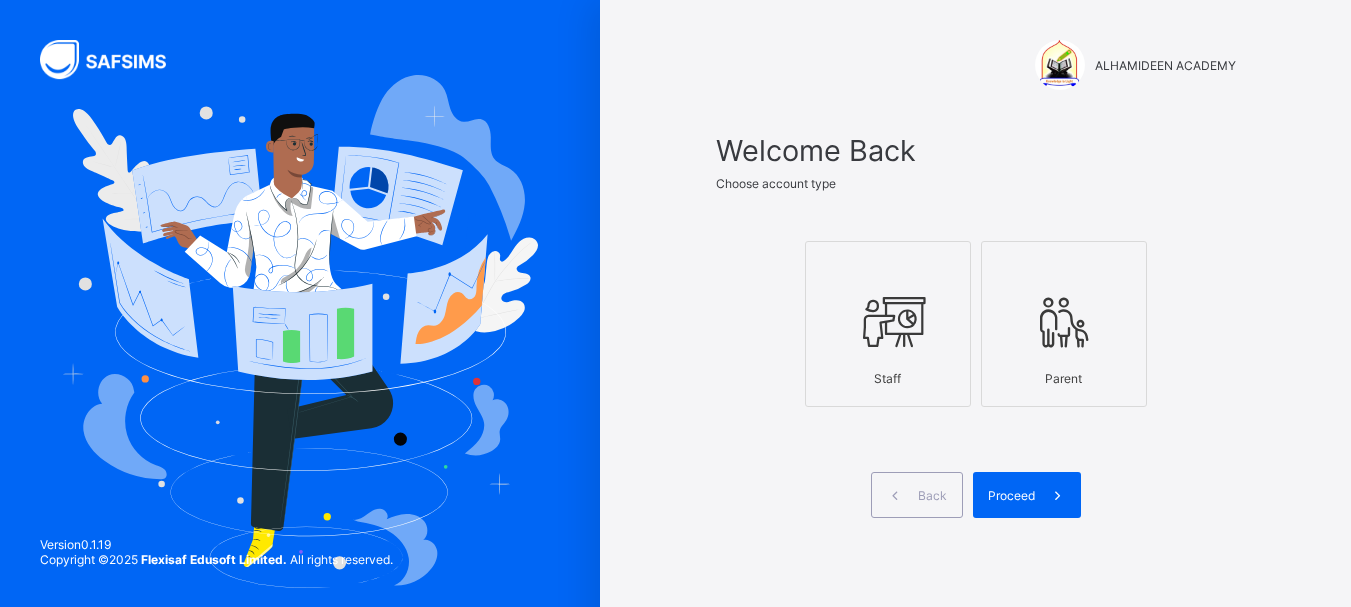 click at bounding box center [888, 321] 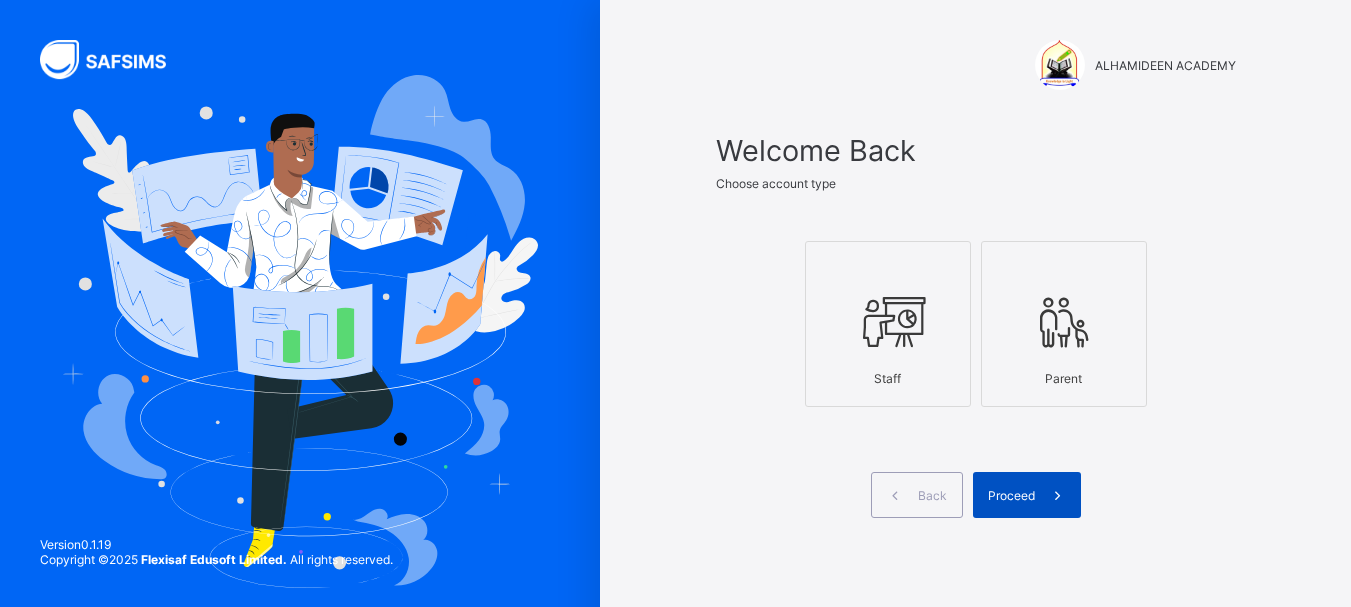 click on "Proceed" at bounding box center (1011, 495) 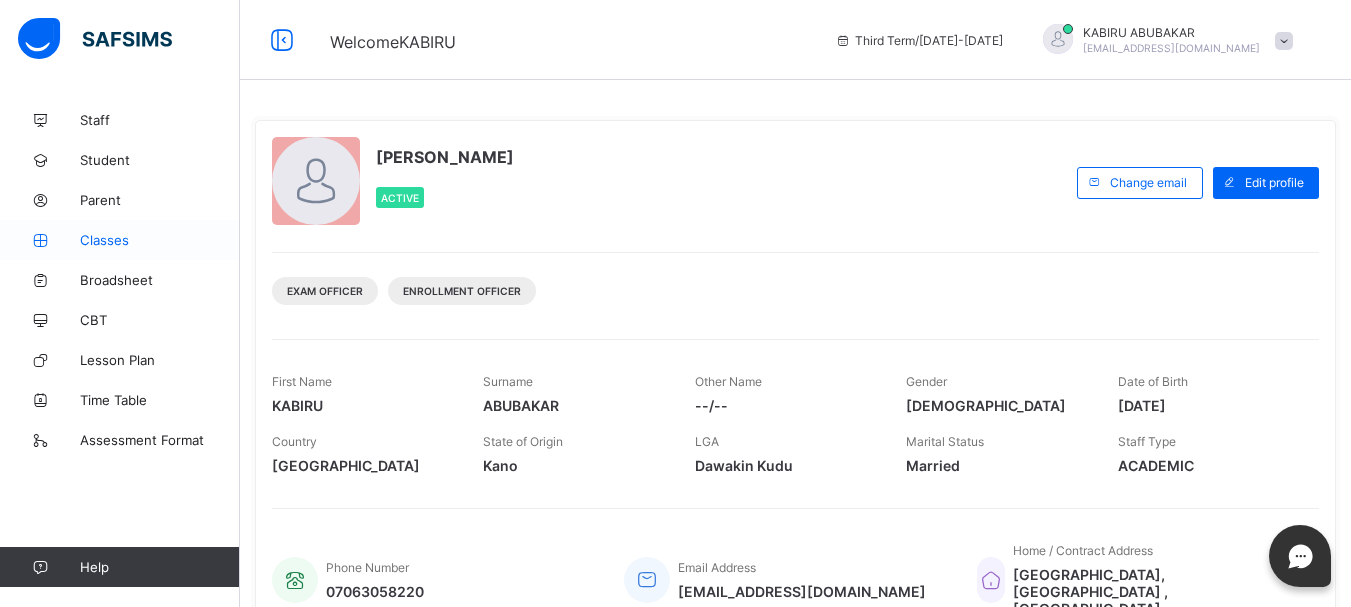 click on "Classes" at bounding box center (160, 240) 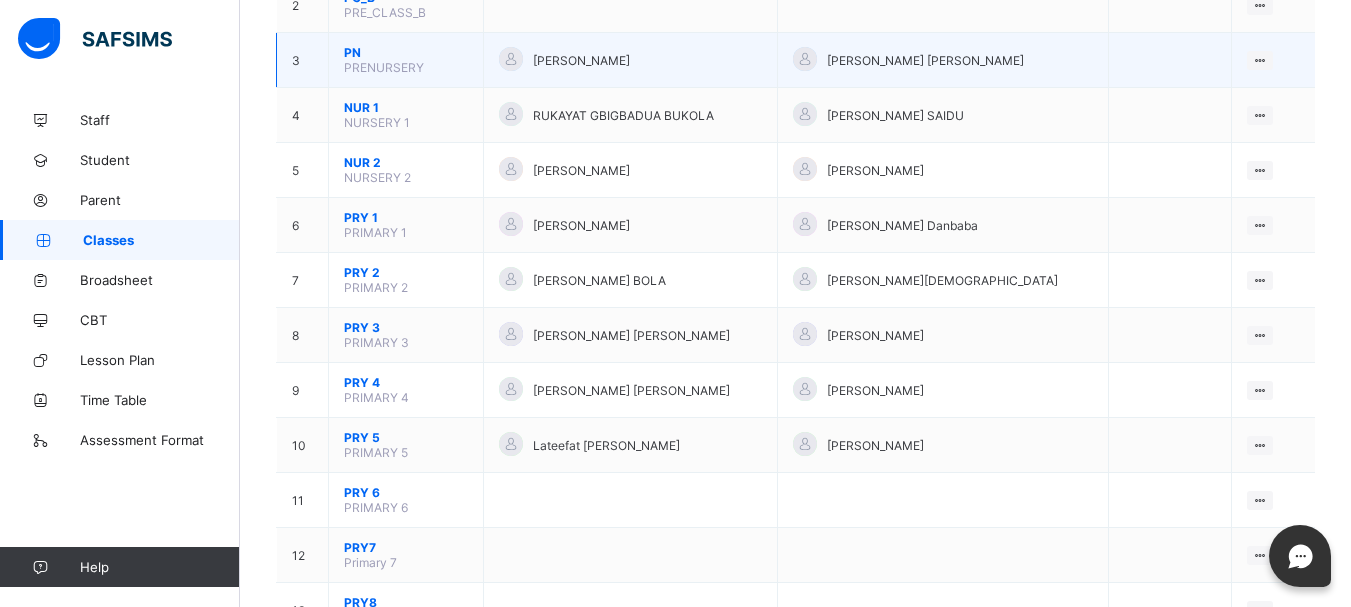 scroll, scrollTop: 311, scrollLeft: 0, axis: vertical 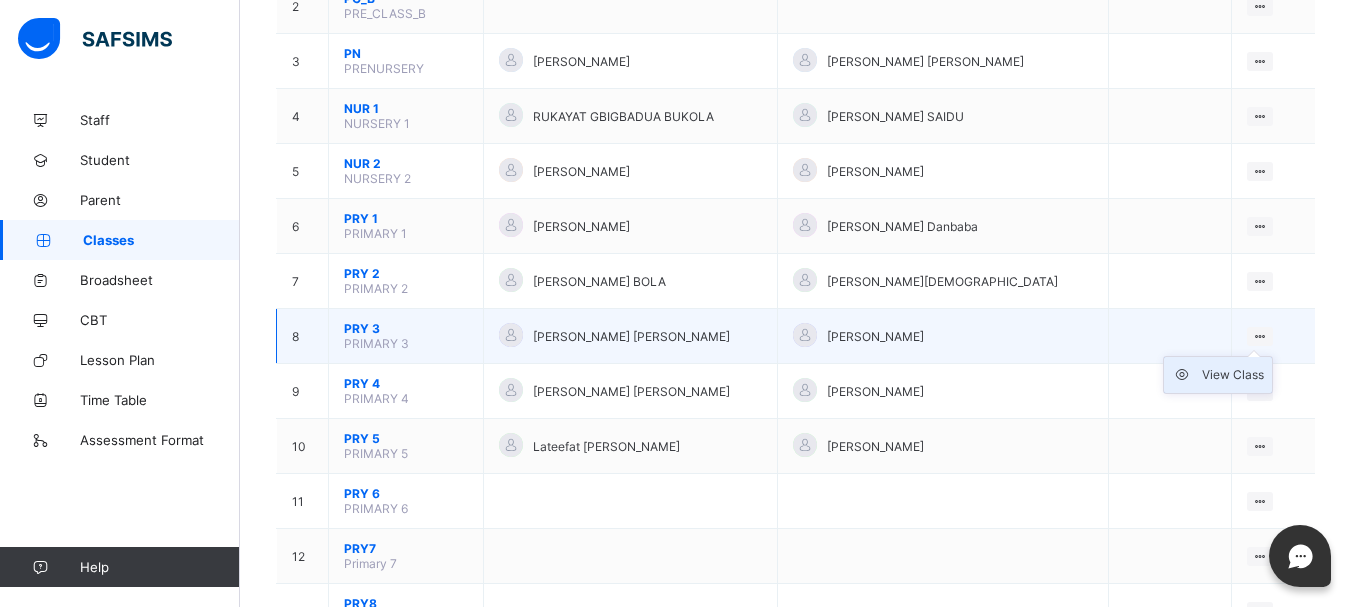 click on "View Class" at bounding box center (1233, 375) 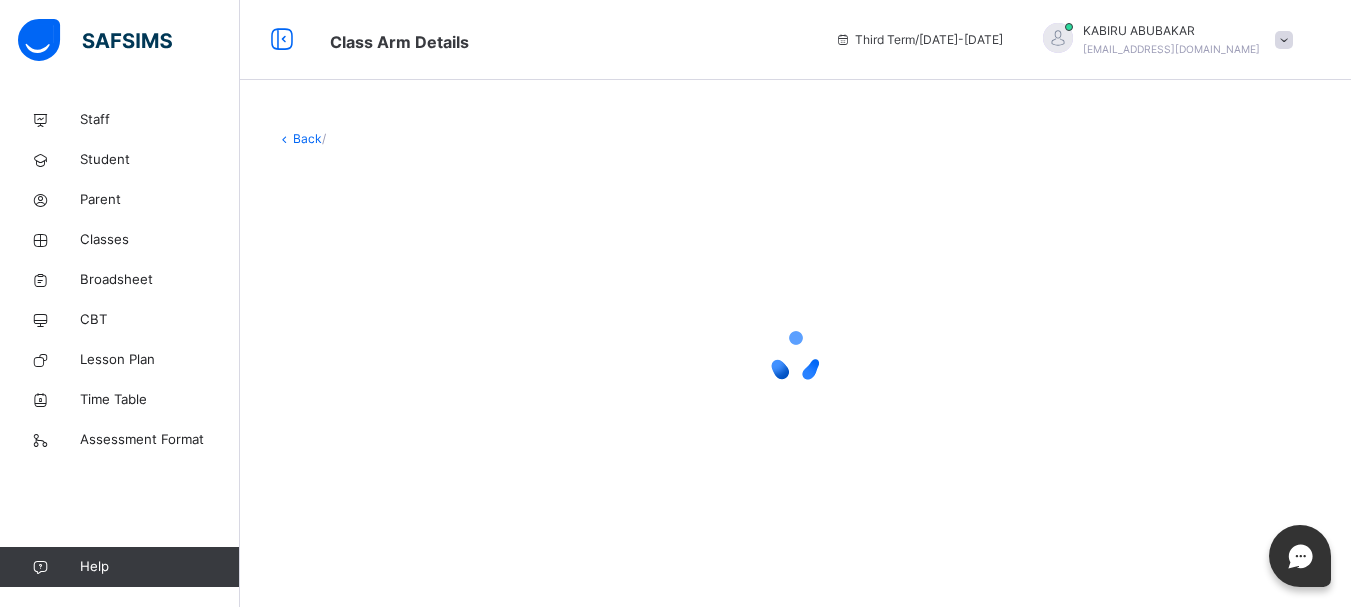 scroll, scrollTop: 0, scrollLeft: 0, axis: both 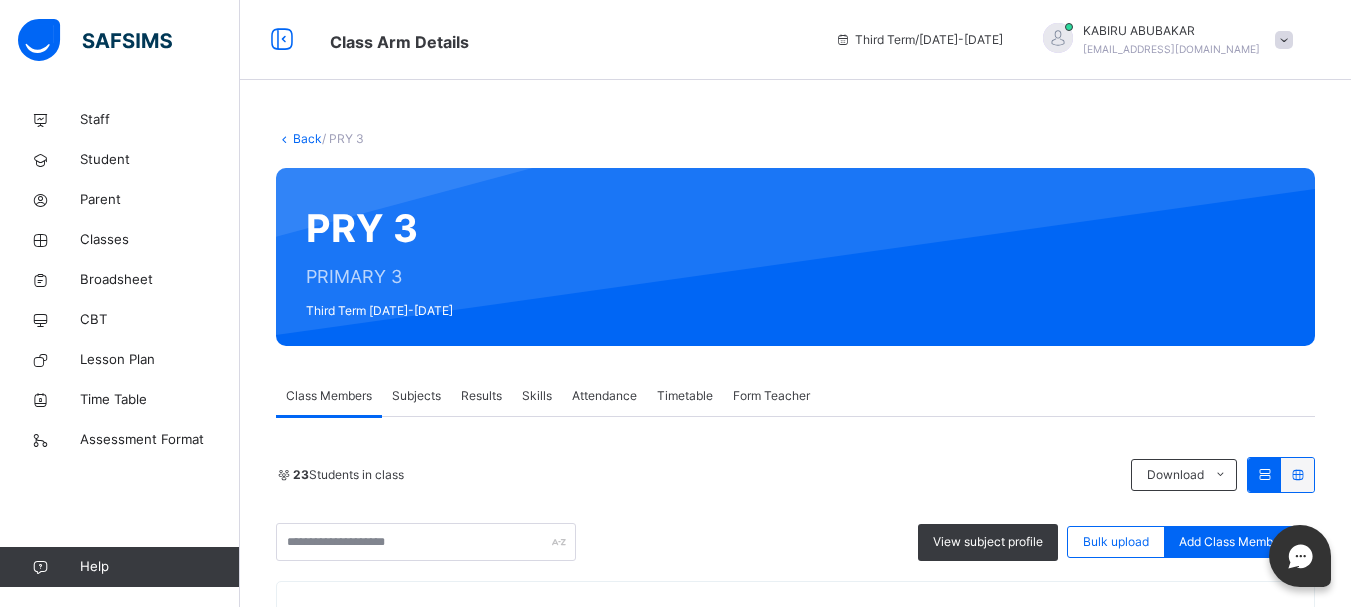click on "Subjects" at bounding box center [416, 396] 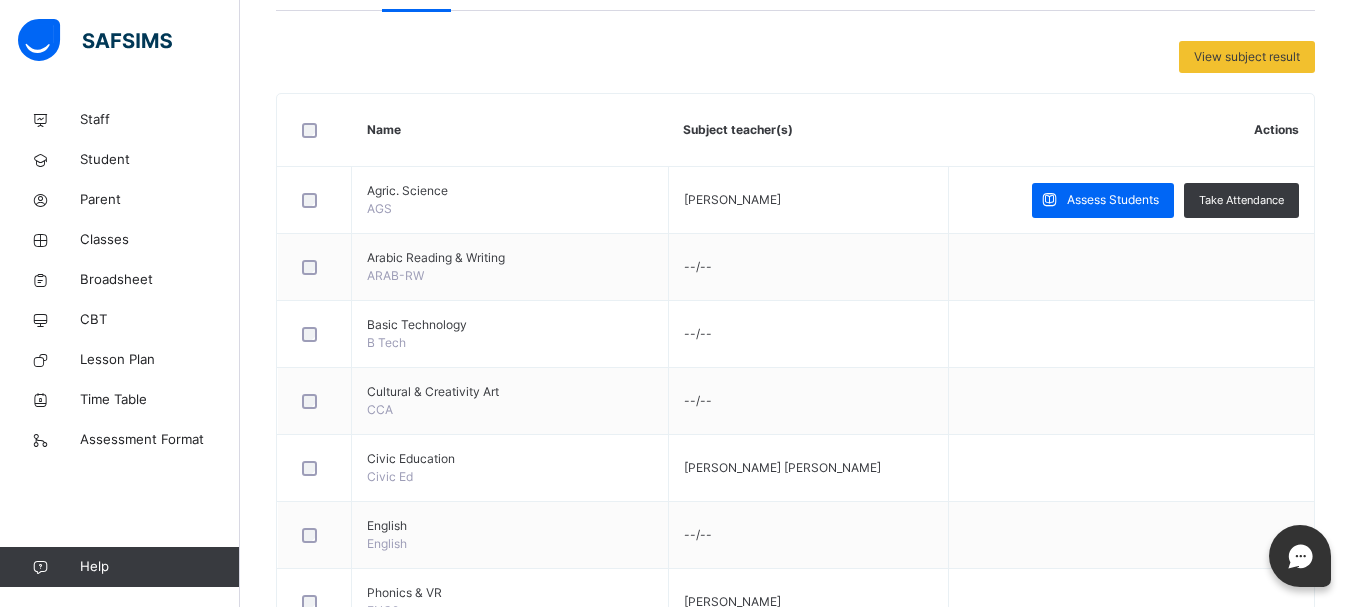 scroll, scrollTop: 409, scrollLeft: 0, axis: vertical 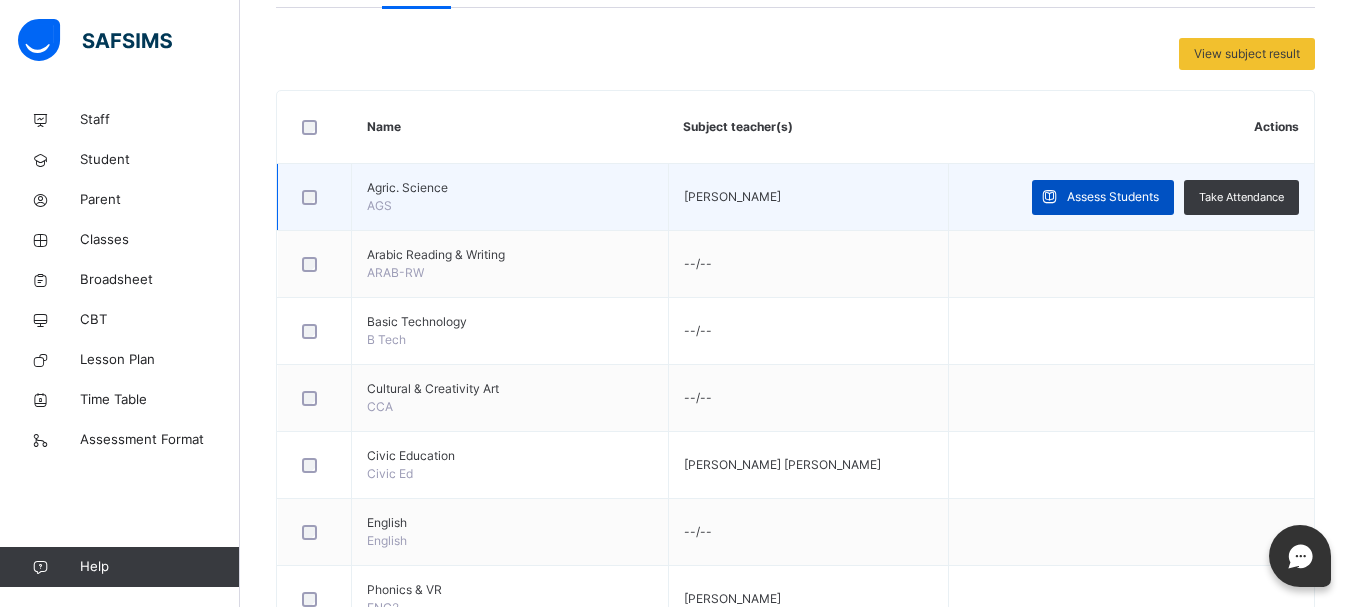 click on "Assess Students" at bounding box center (1113, 197) 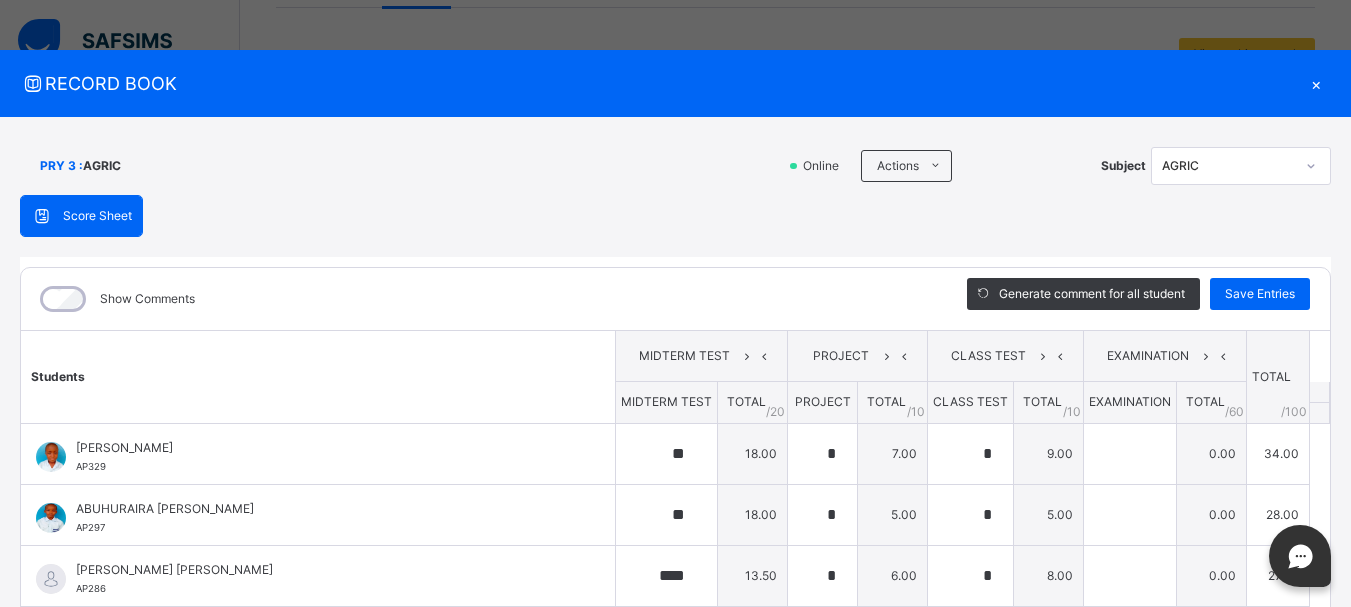 type on "**" 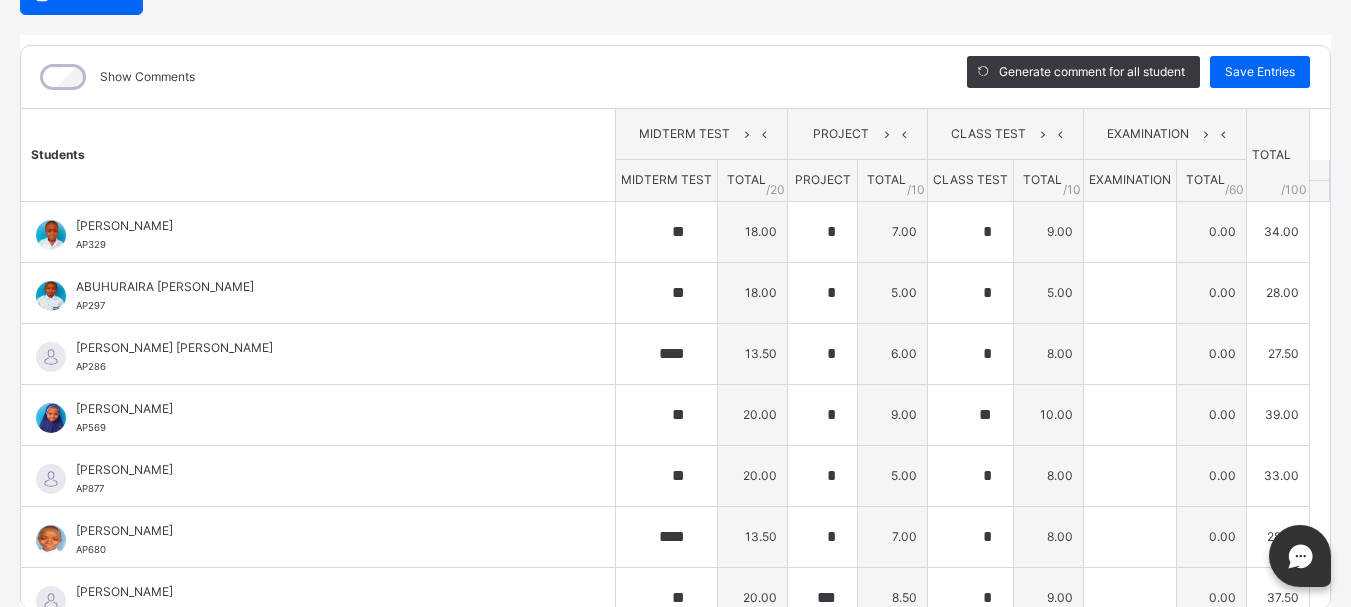 scroll, scrollTop: 271, scrollLeft: 0, axis: vertical 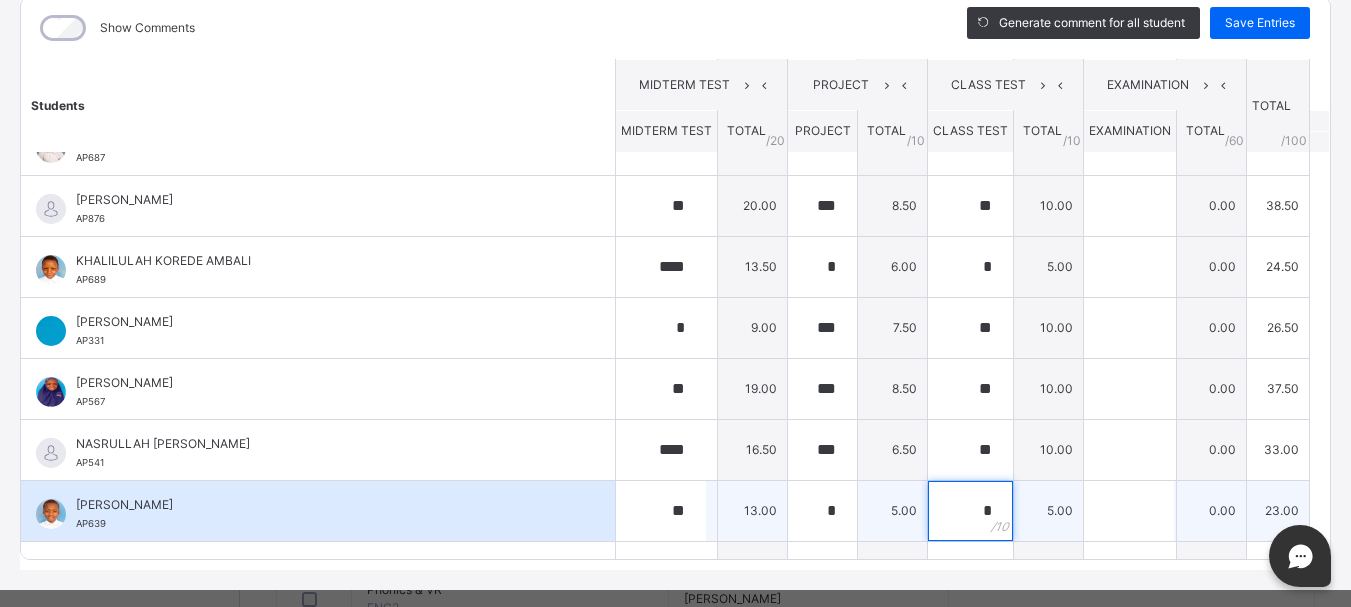 click on "*" at bounding box center (970, 511) 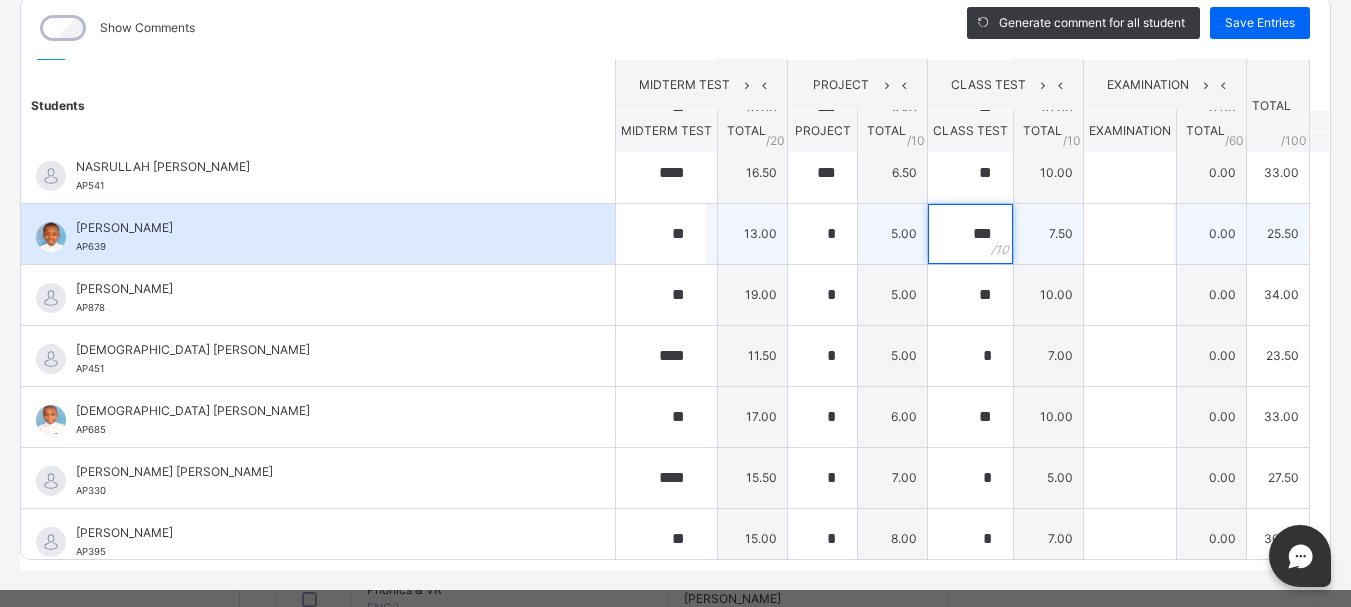 scroll, scrollTop: 987, scrollLeft: 0, axis: vertical 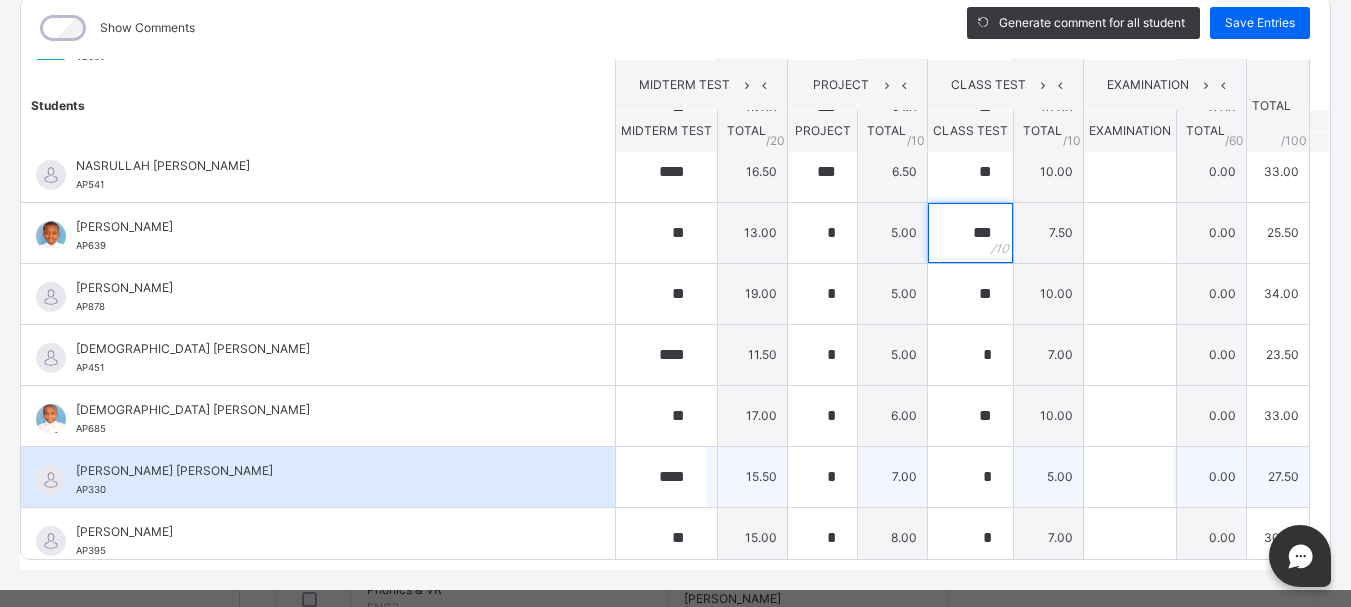 type on "***" 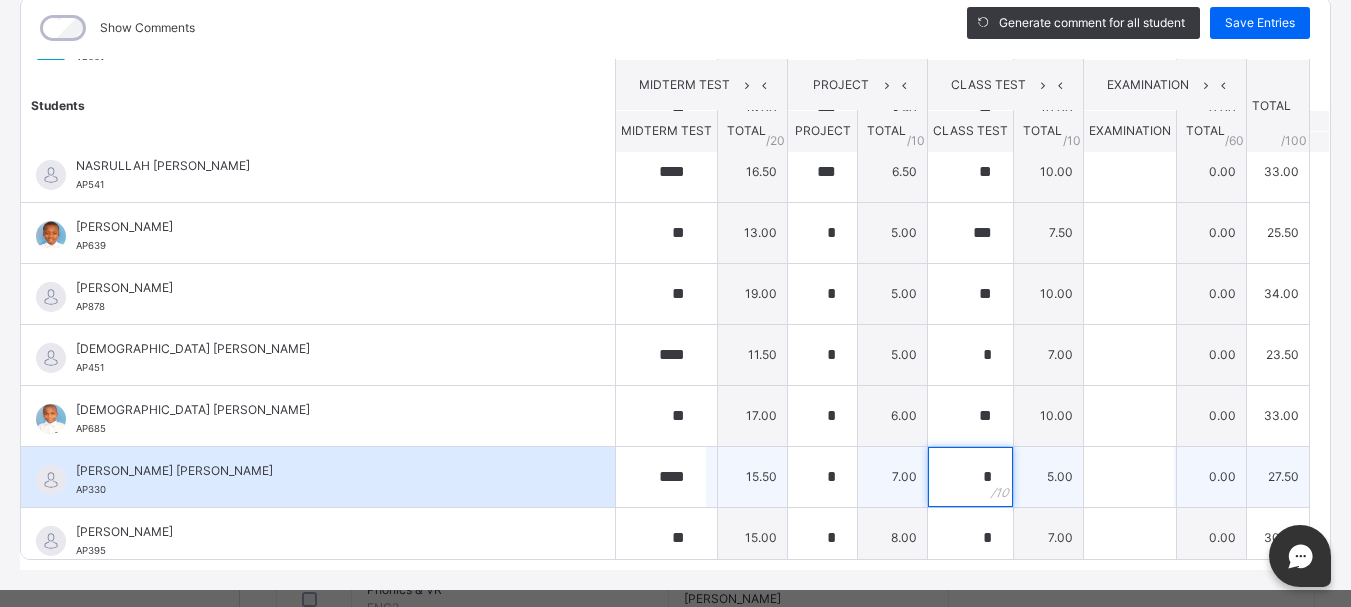 click on "*" at bounding box center [970, 477] 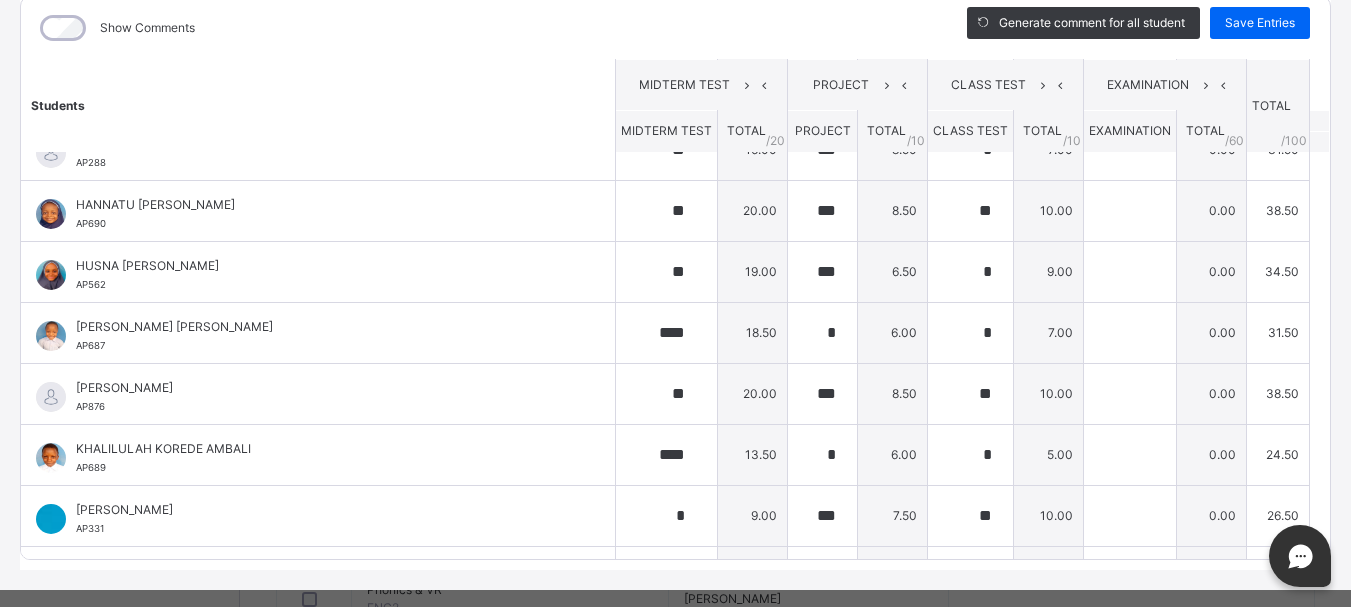 scroll, scrollTop: 520, scrollLeft: 0, axis: vertical 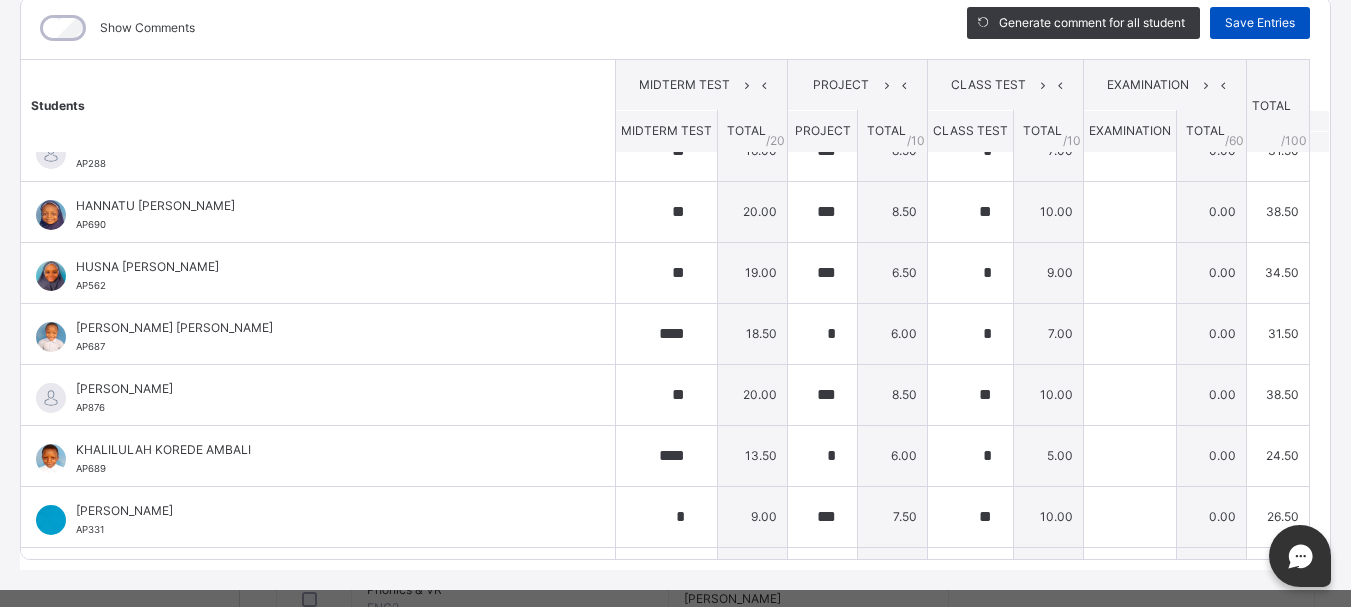 type on "***" 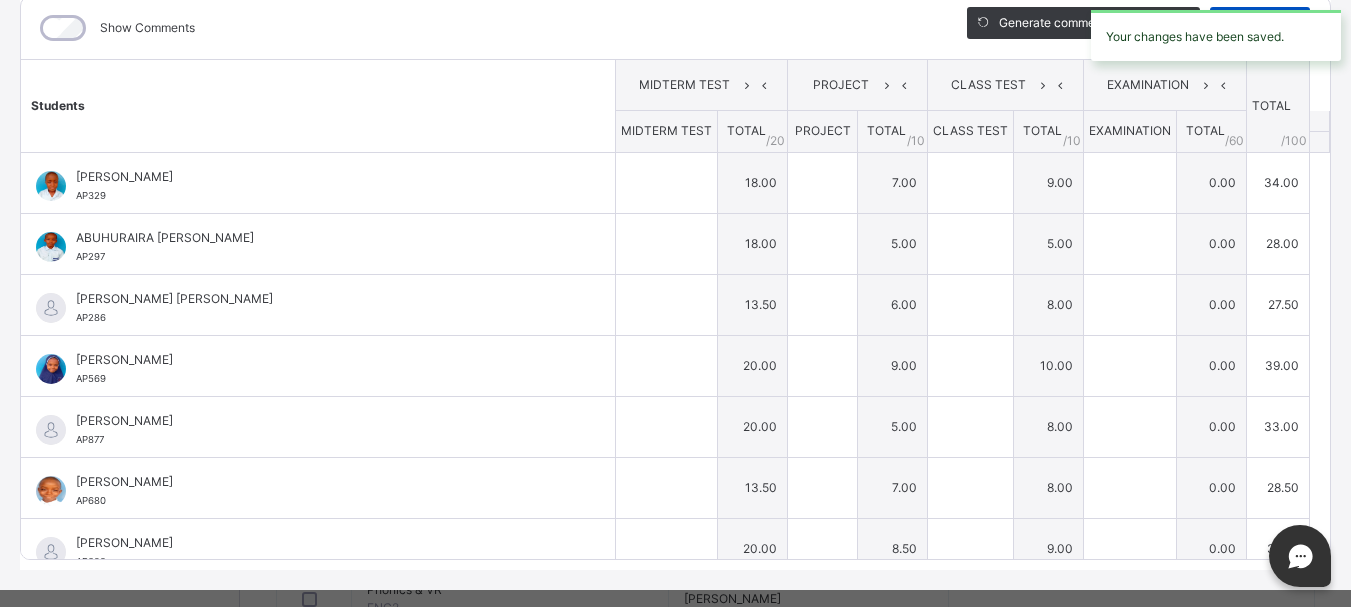 type on "**" 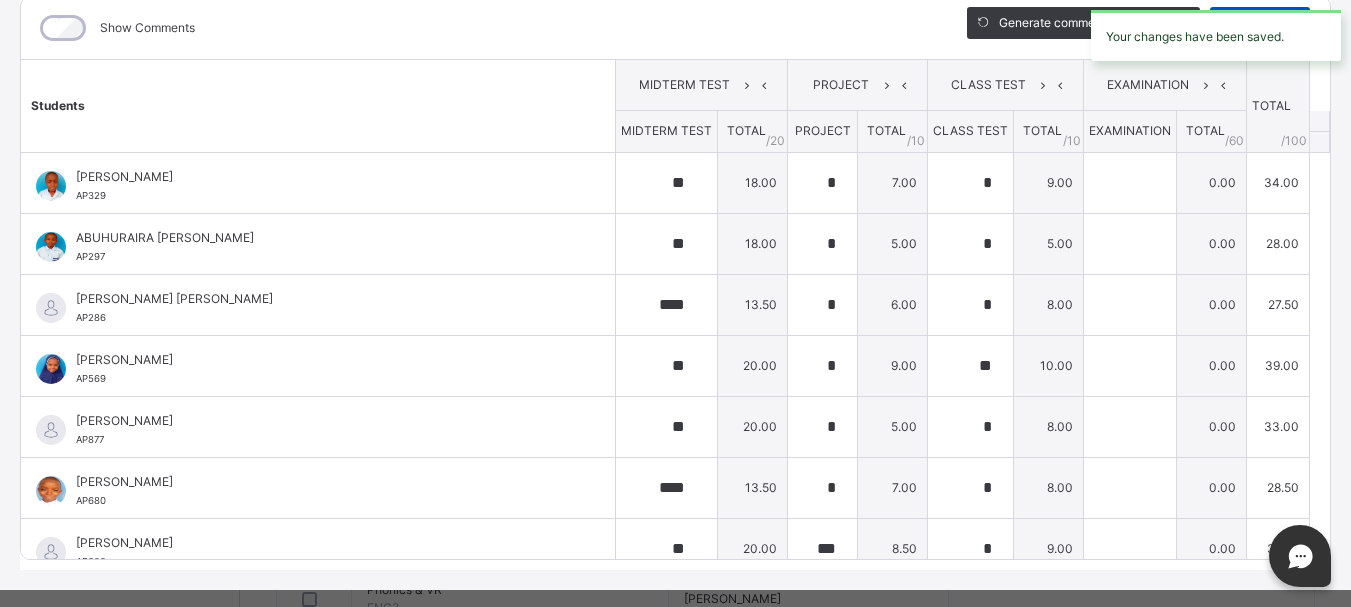 type on "**" 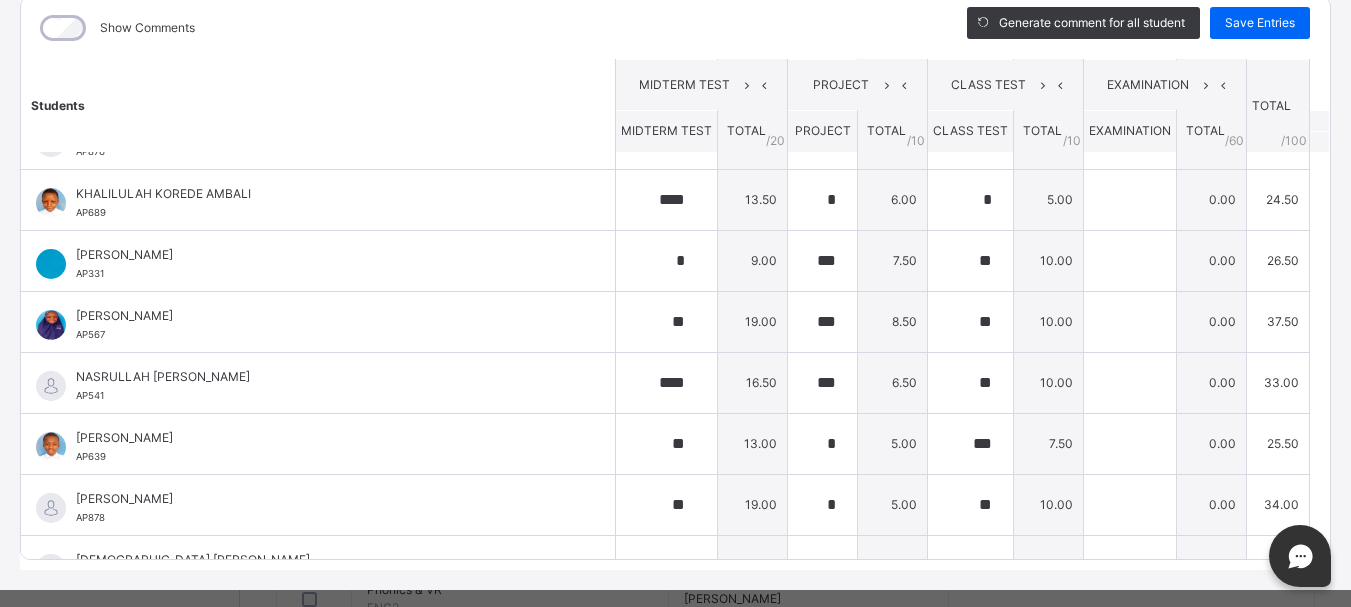 scroll, scrollTop: 997, scrollLeft: 0, axis: vertical 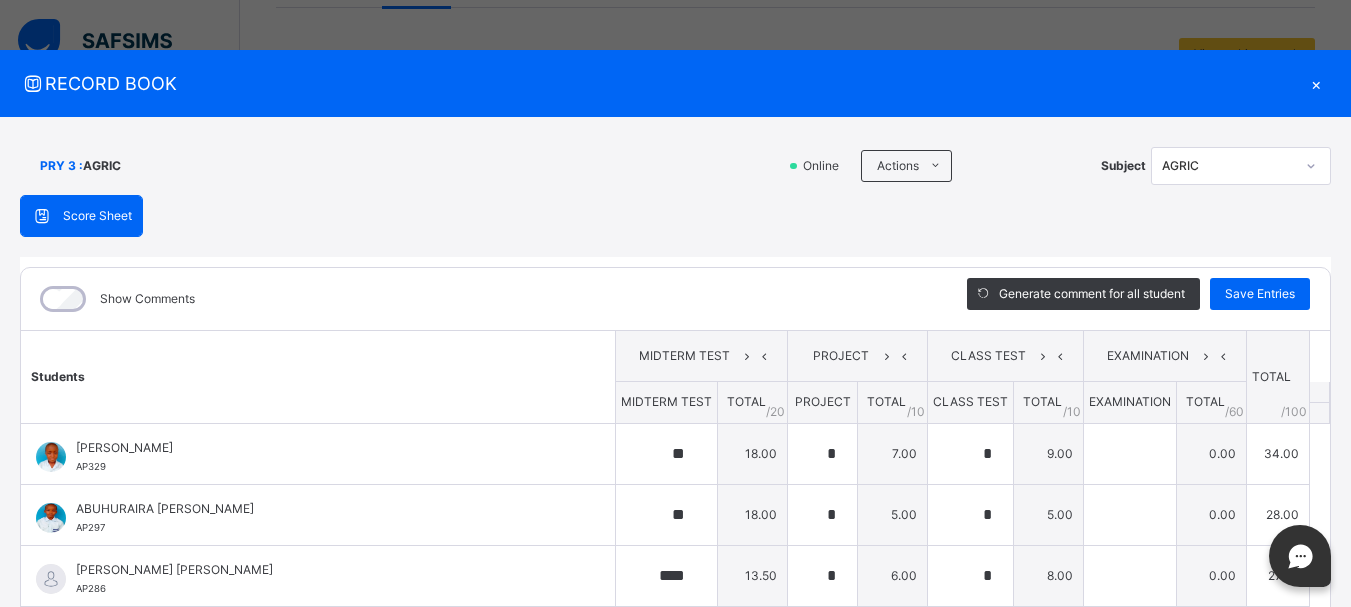 click on "×" at bounding box center [1316, 83] 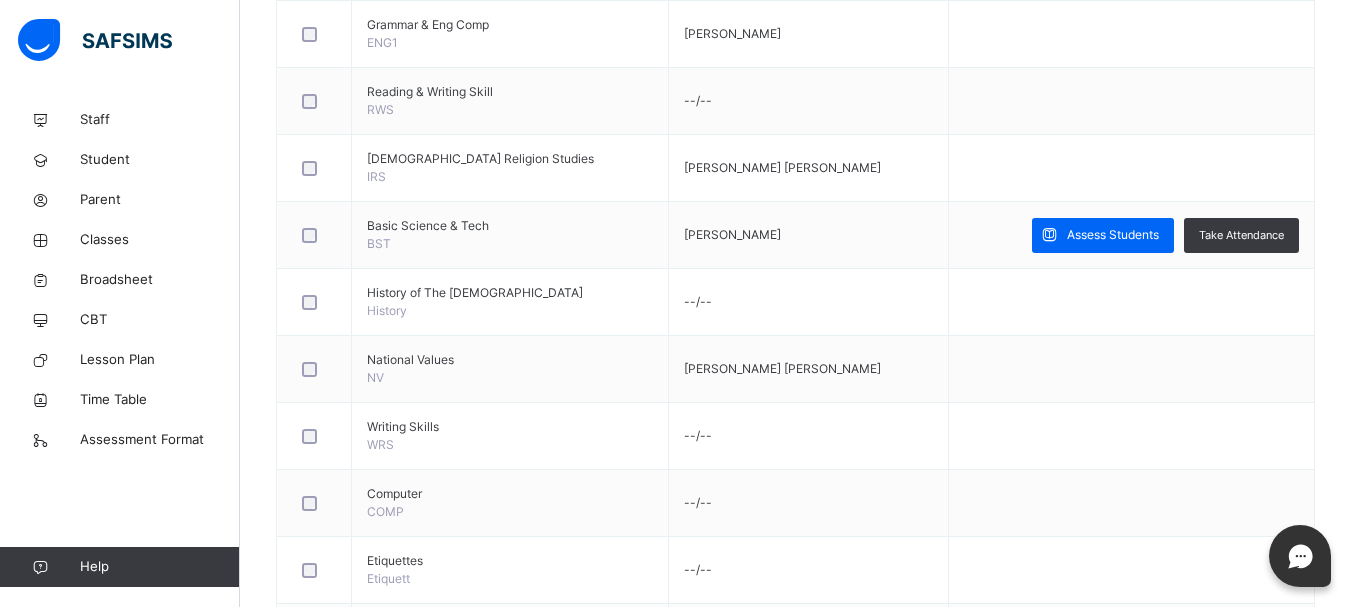 scroll, scrollTop: 1789, scrollLeft: 0, axis: vertical 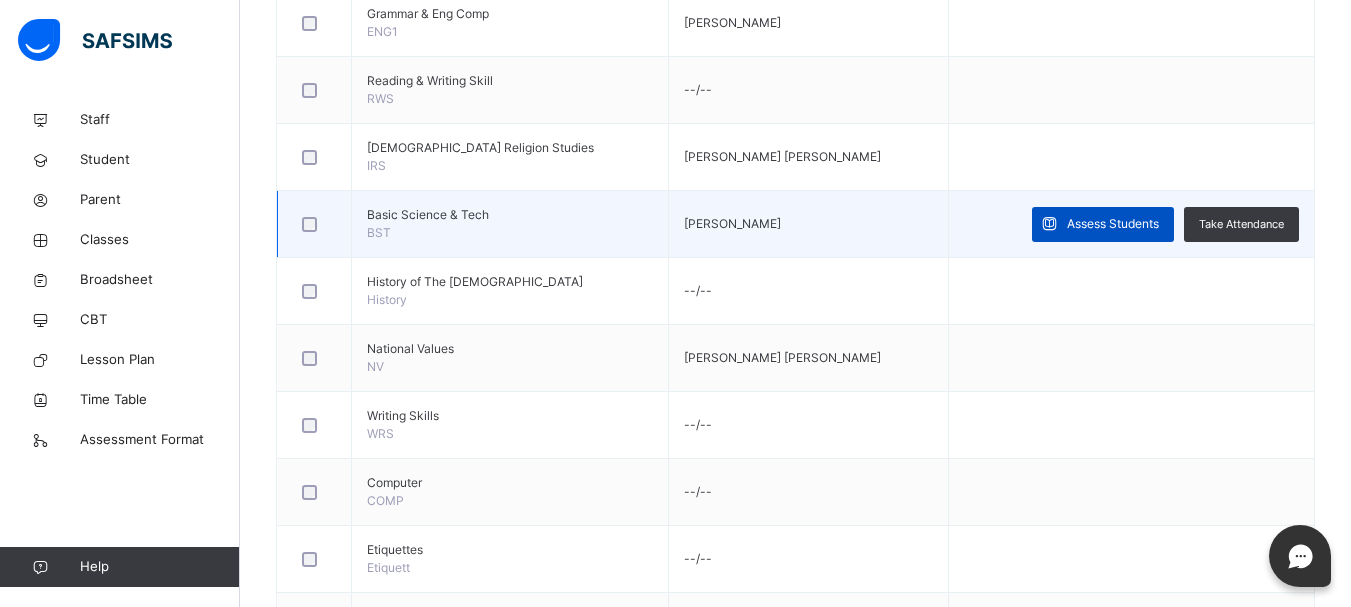 click on "Assess Students" at bounding box center (1113, 224) 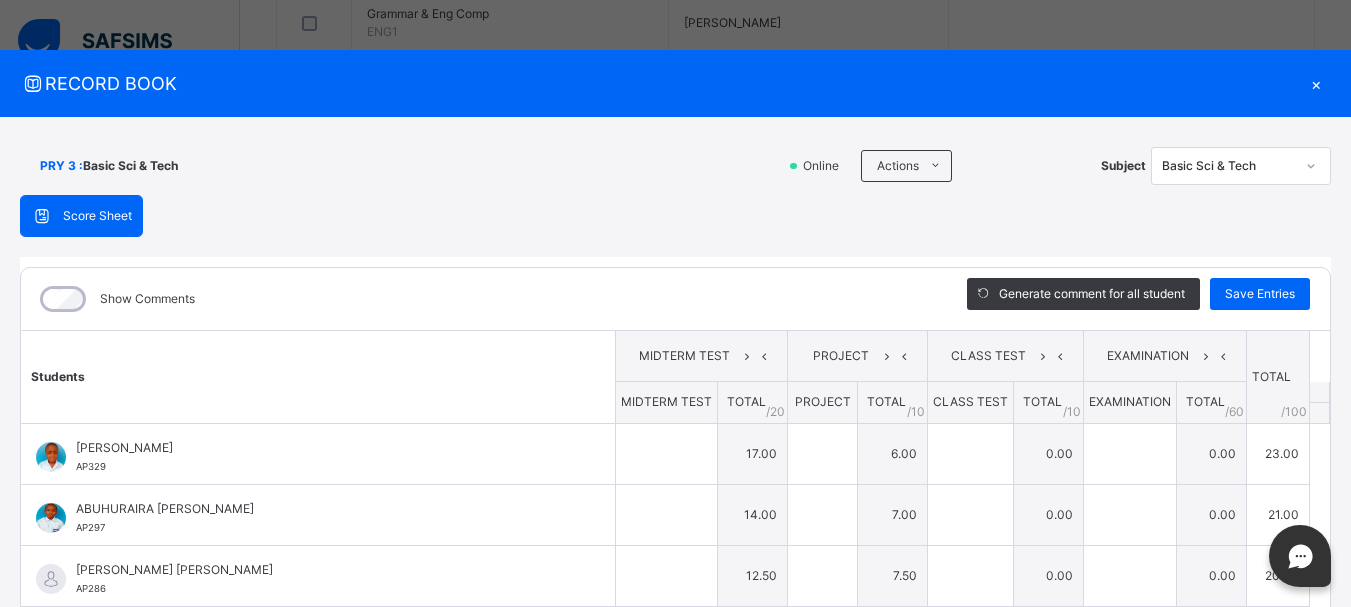 type on "**" 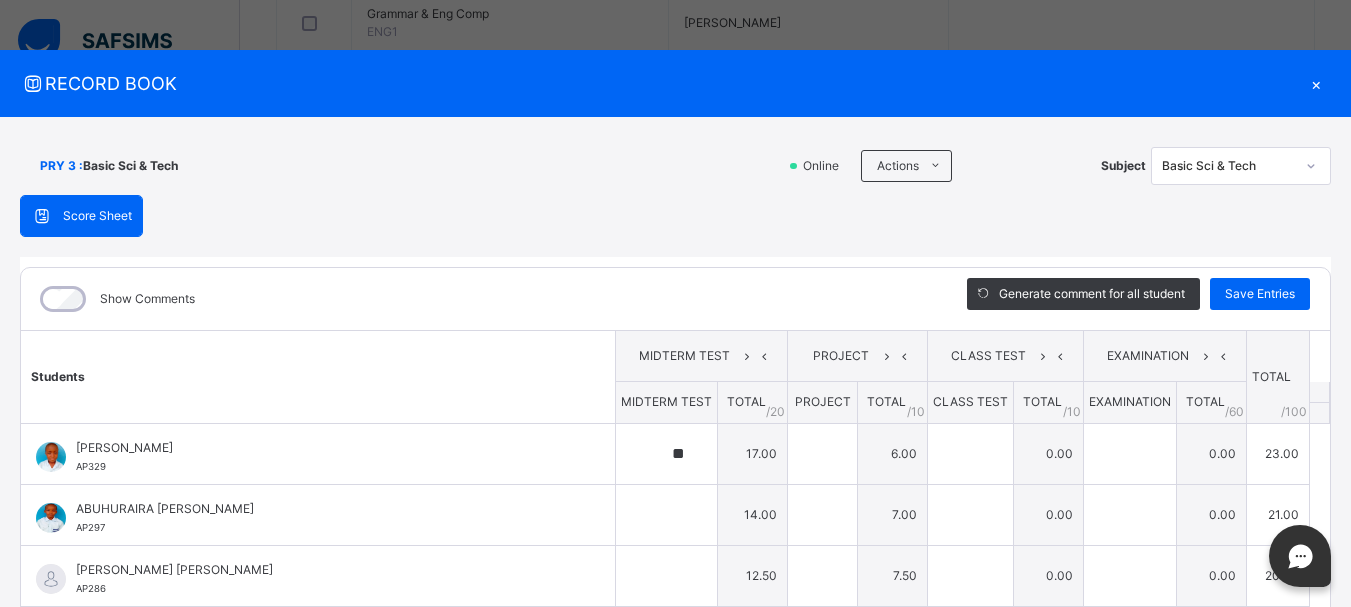 type on "*" 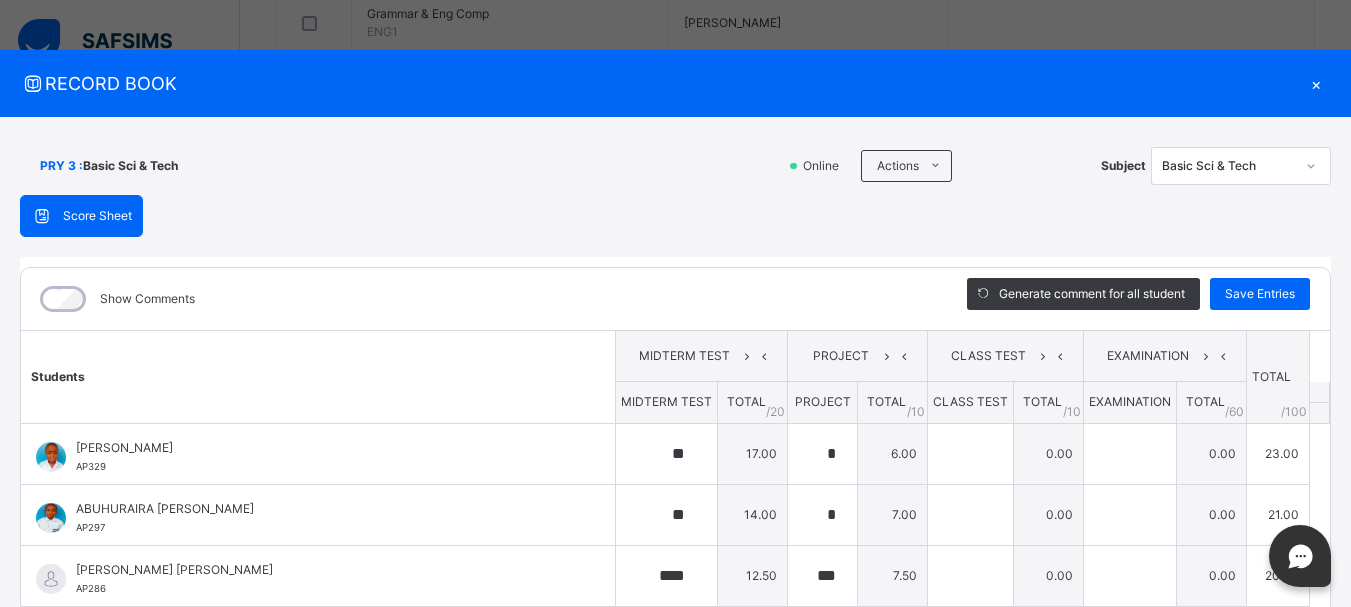 type on "***" 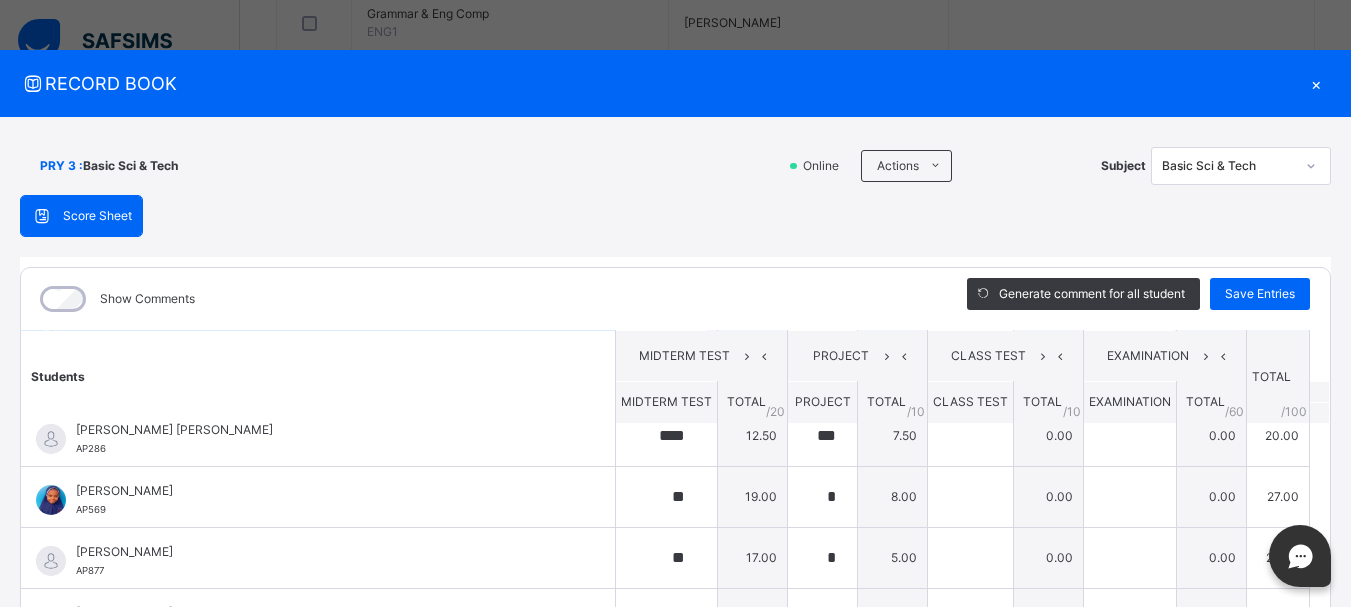 scroll, scrollTop: 0, scrollLeft: 0, axis: both 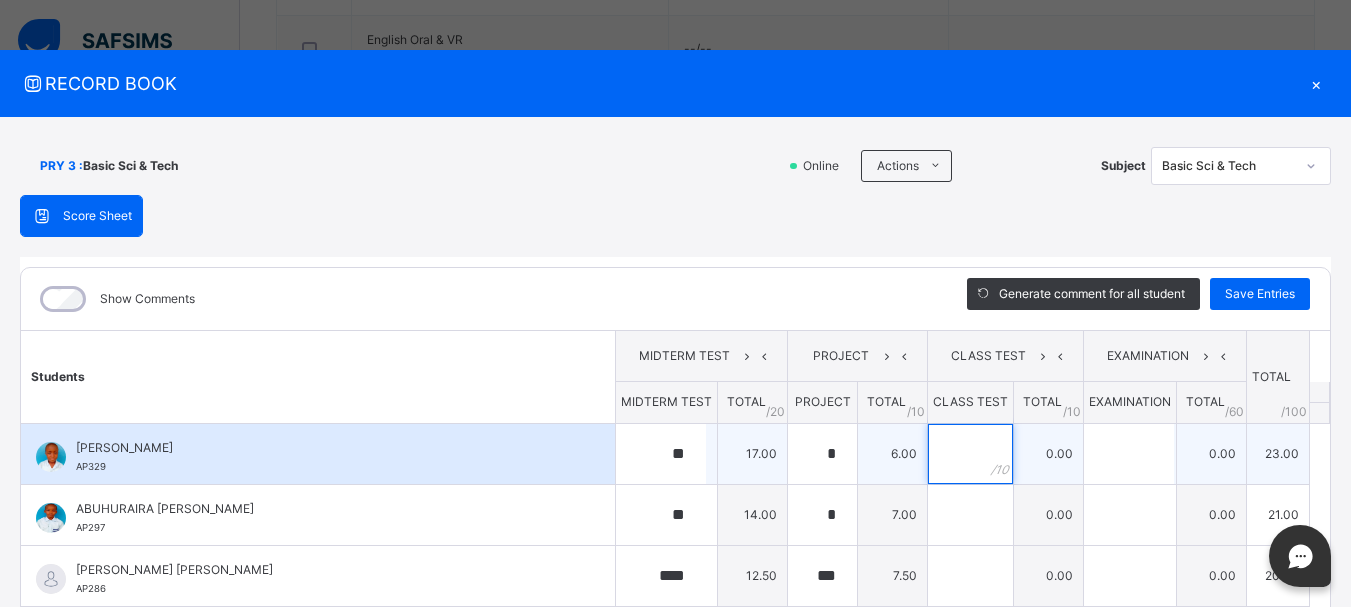 click at bounding box center (970, 454) 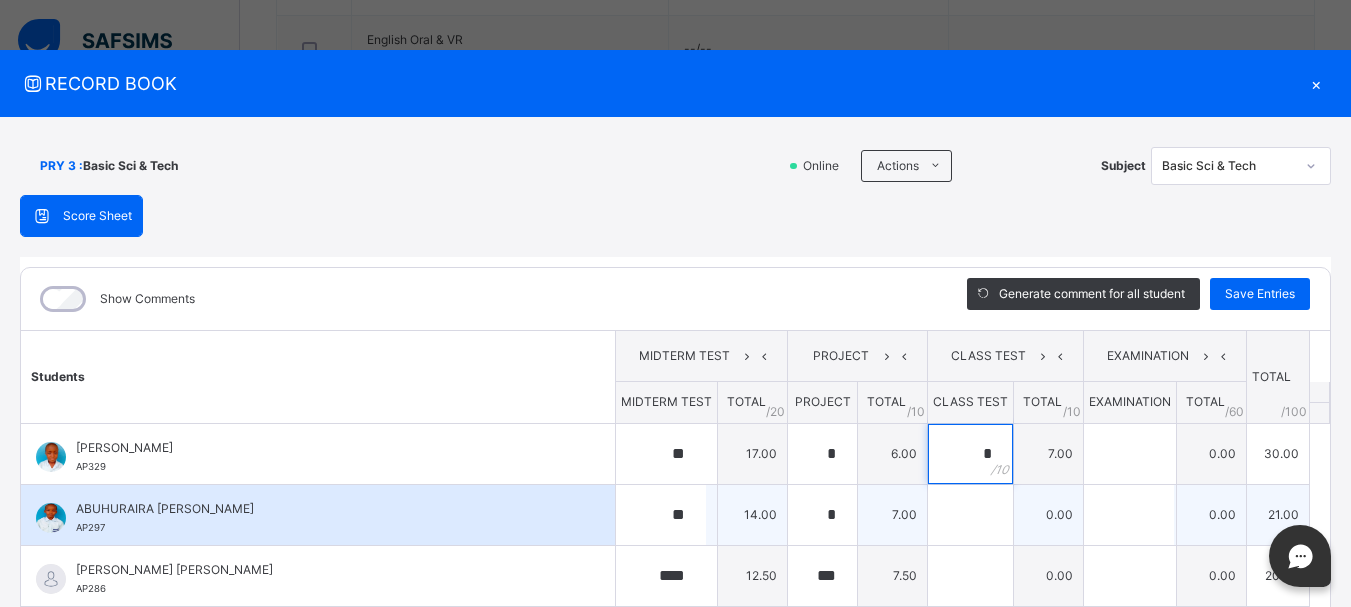 type on "*" 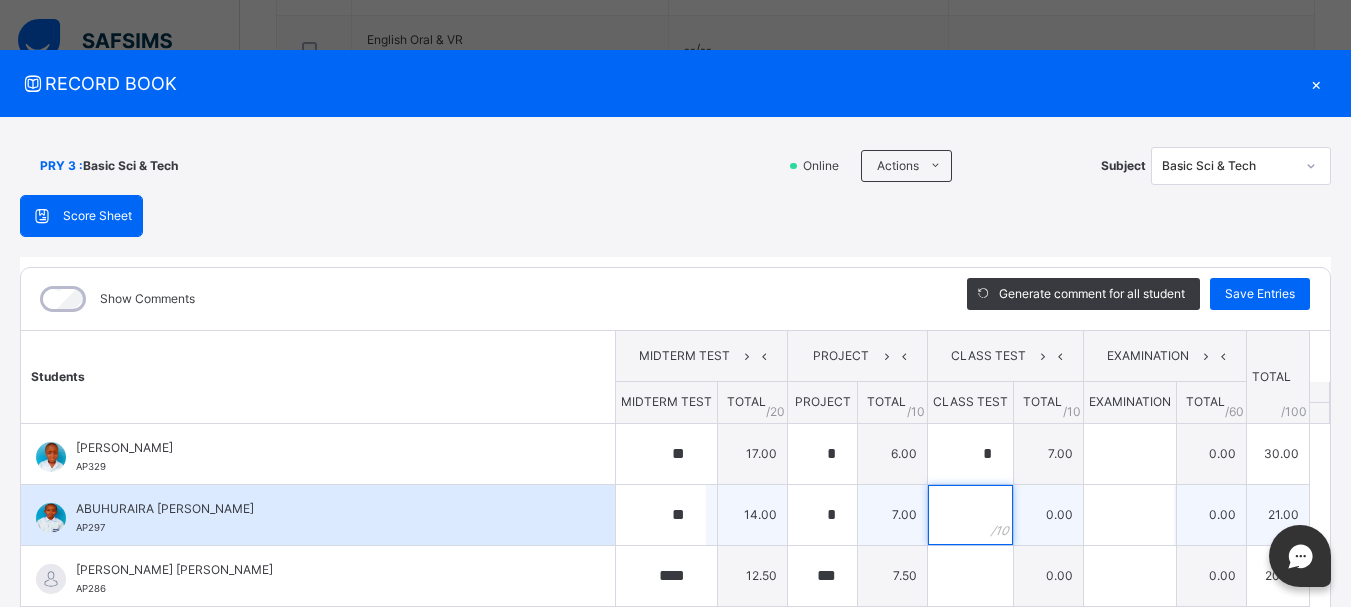 click at bounding box center [970, 515] 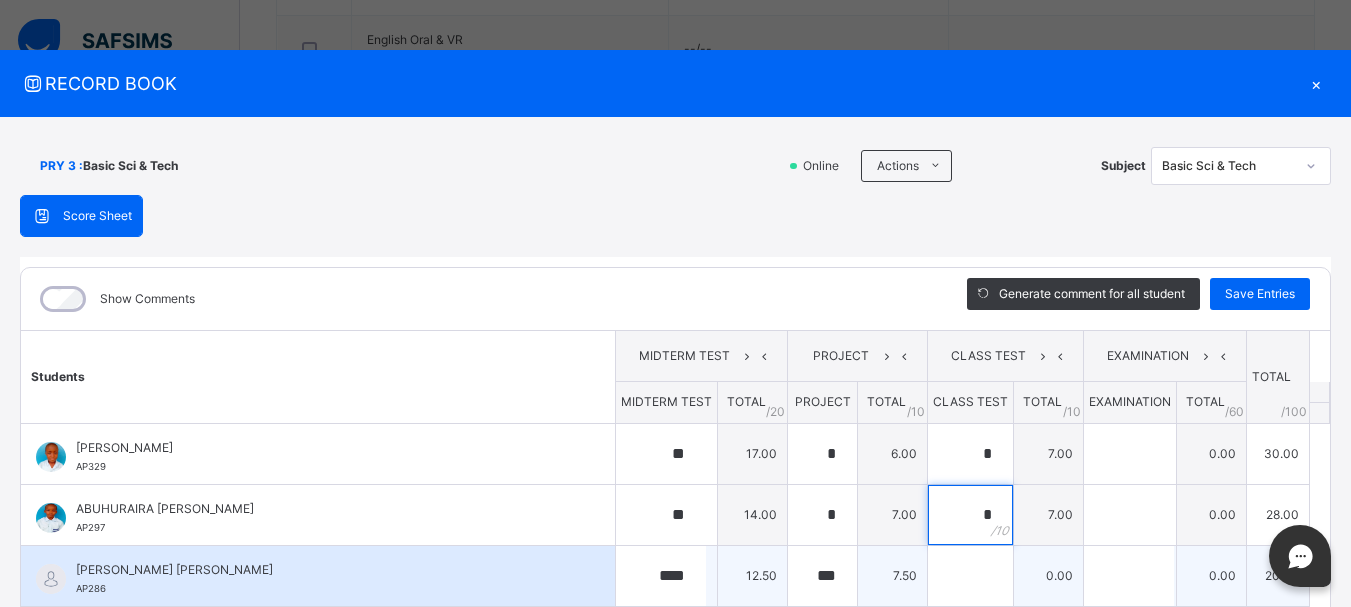 type on "*" 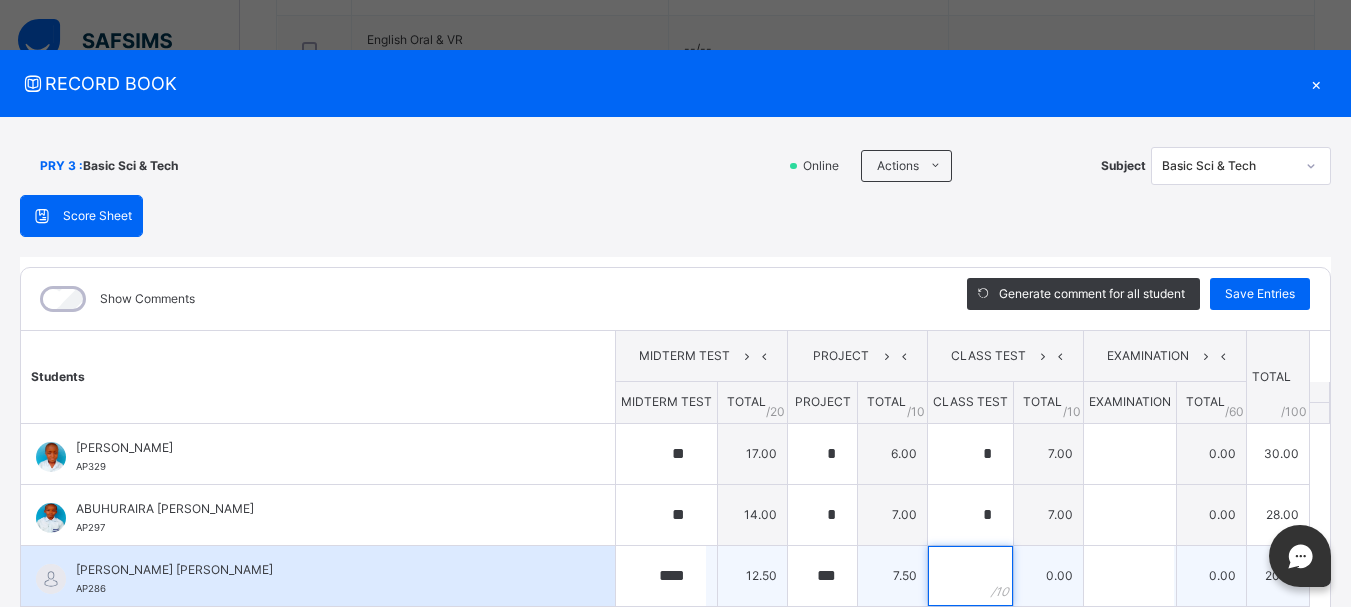 click at bounding box center (970, 576) 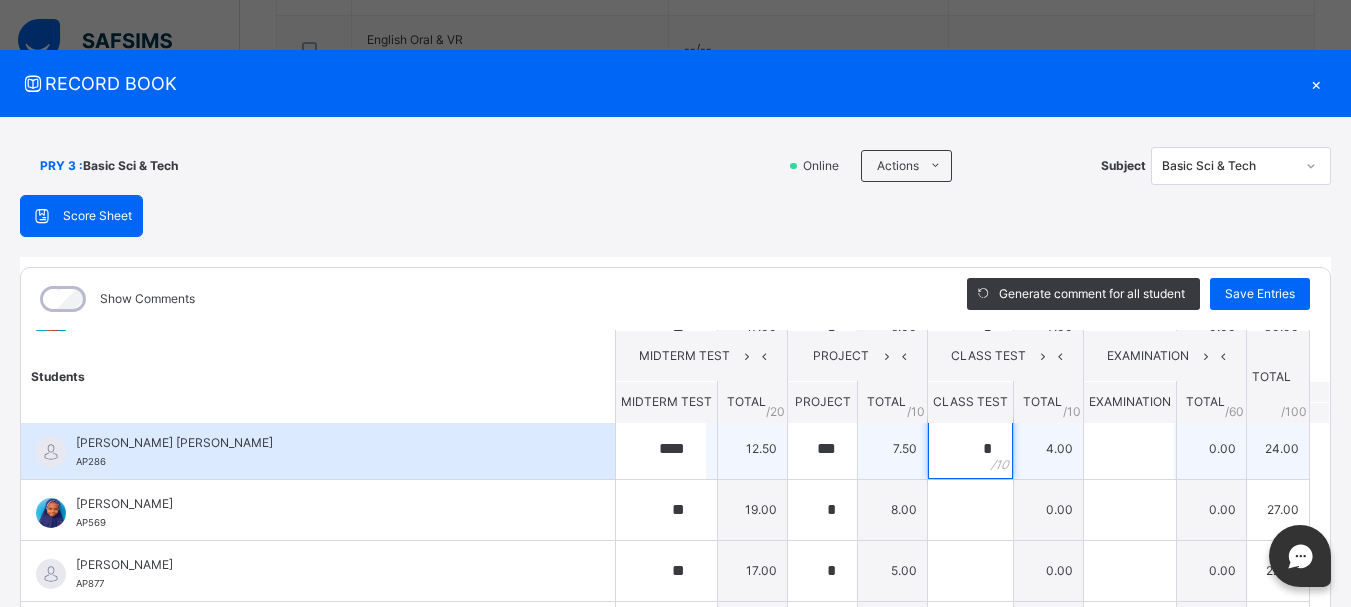 scroll, scrollTop: 126, scrollLeft: 0, axis: vertical 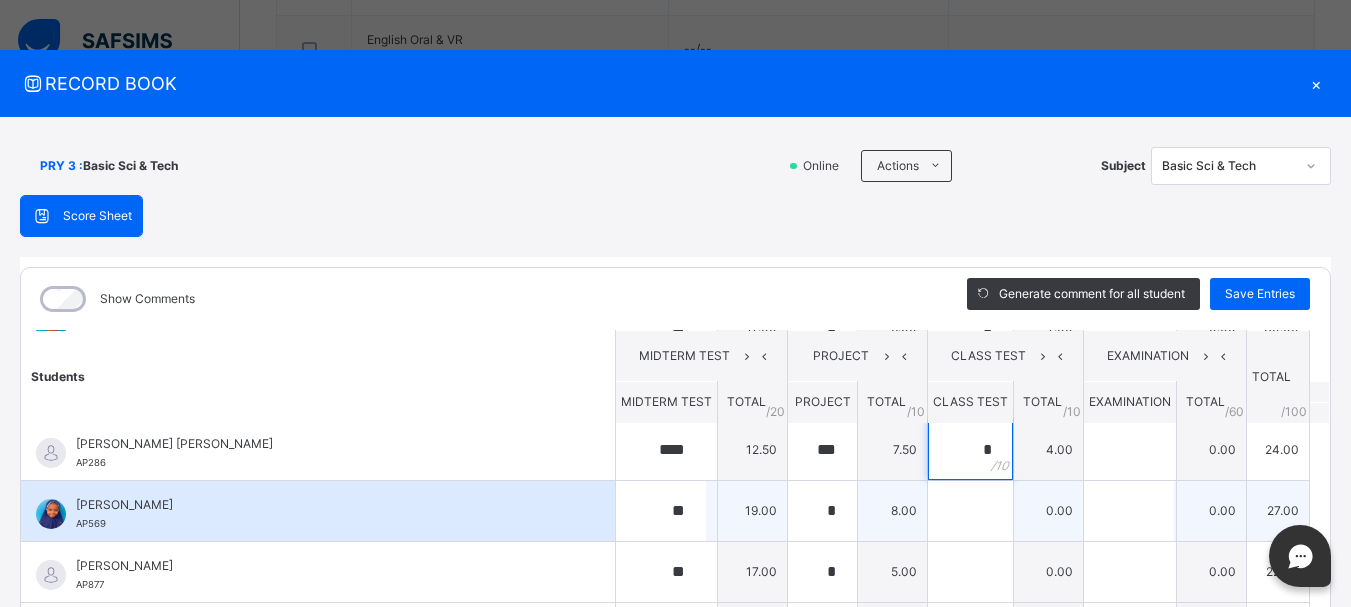 type on "*" 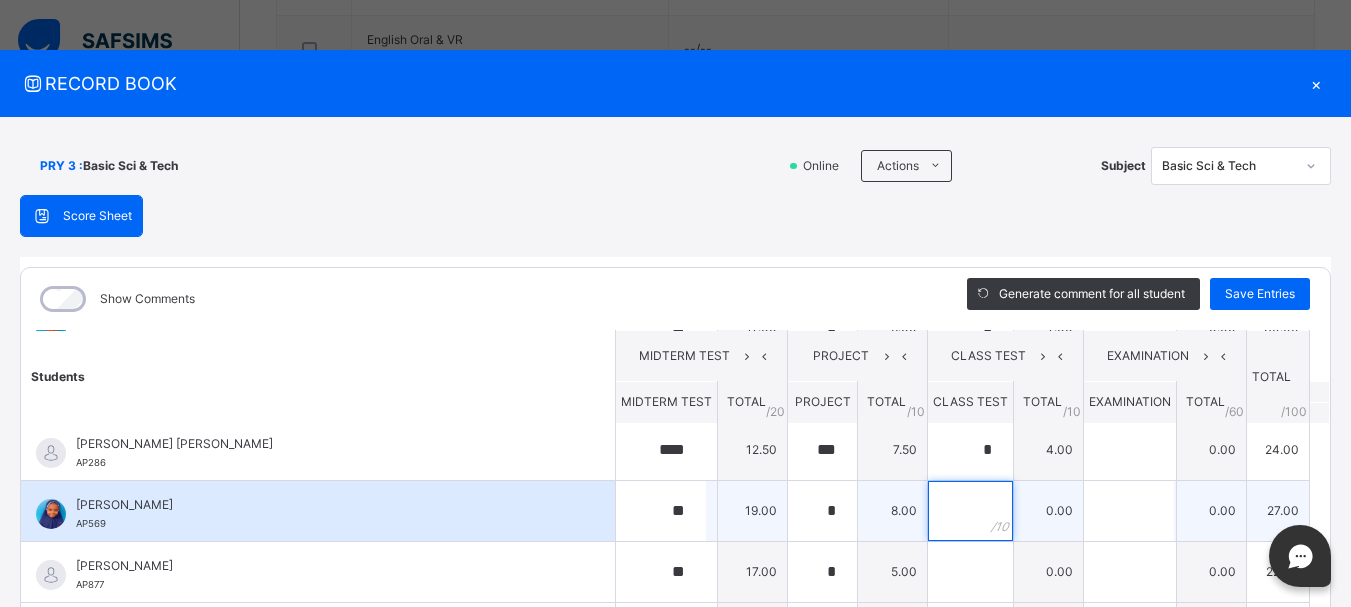 click at bounding box center (970, 511) 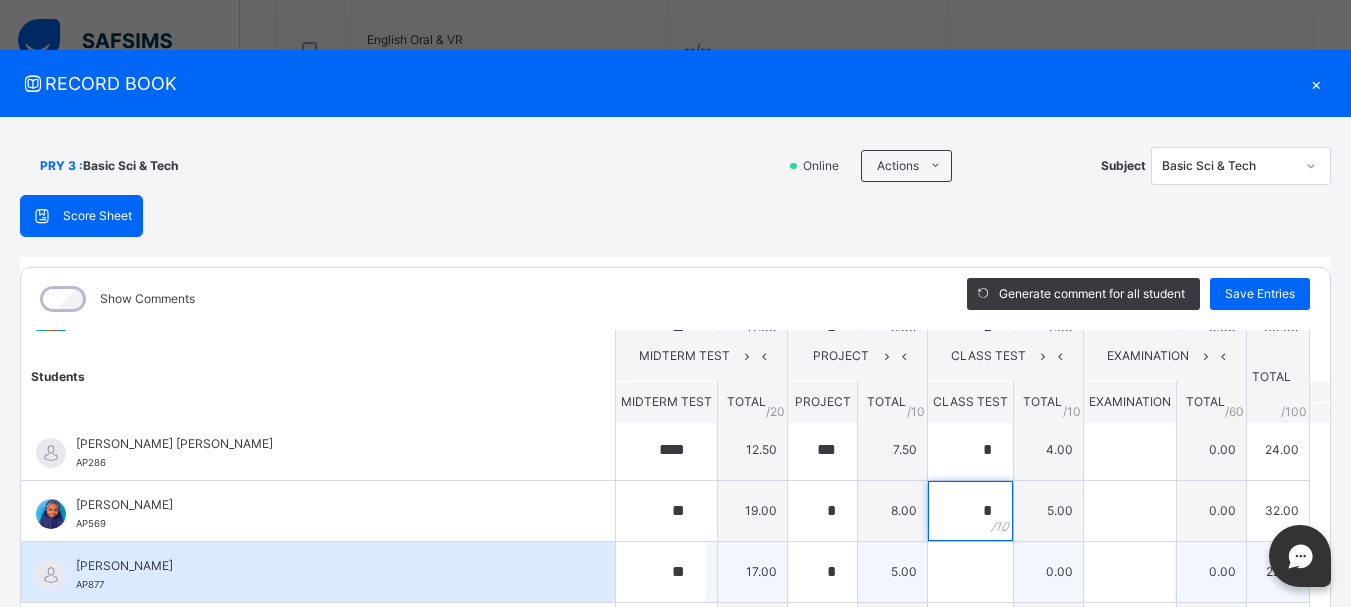 type on "*" 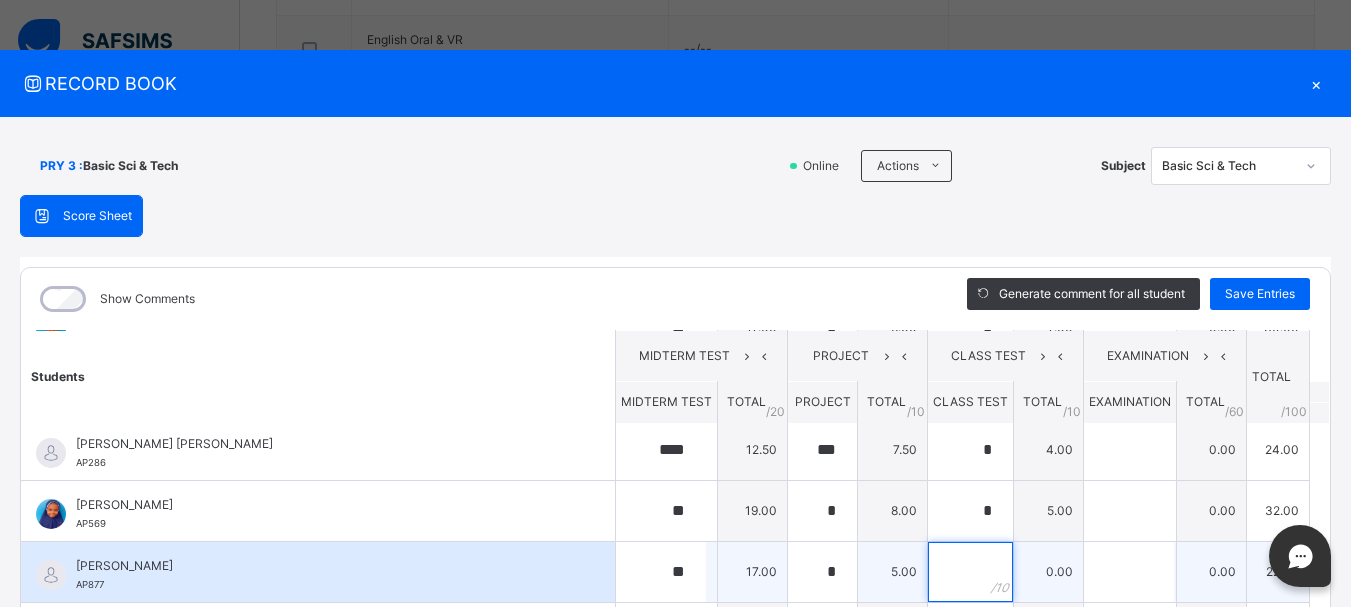 click at bounding box center (970, 572) 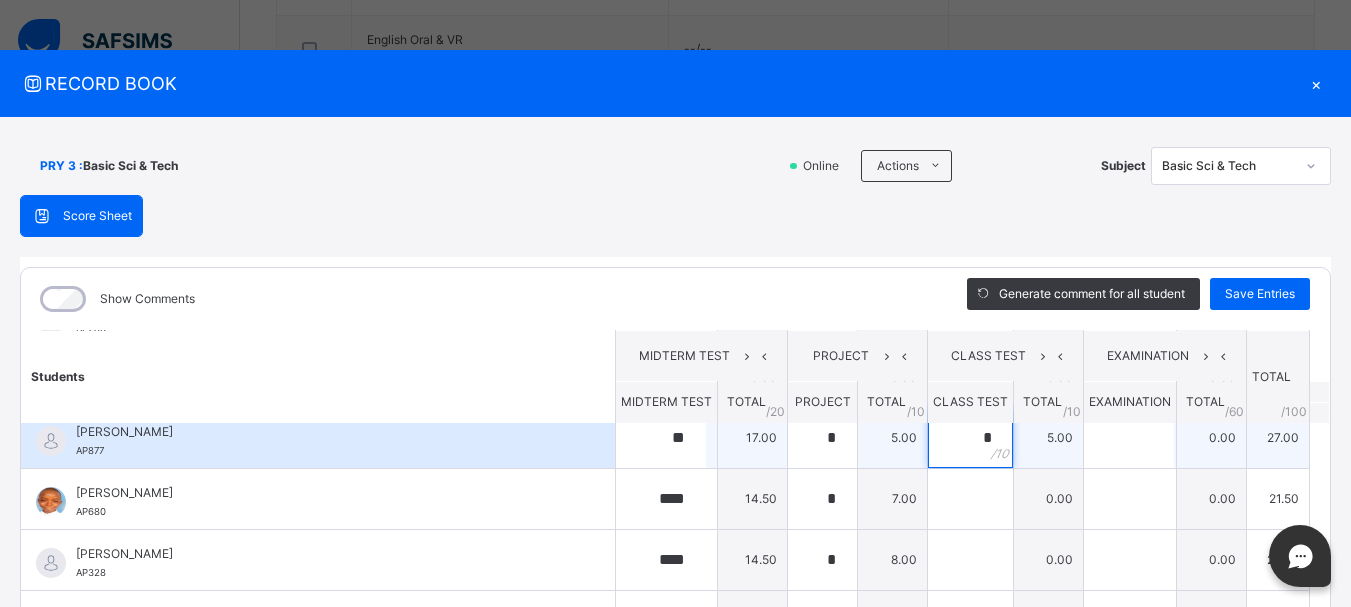 scroll, scrollTop: 261, scrollLeft: 0, axis: vertical 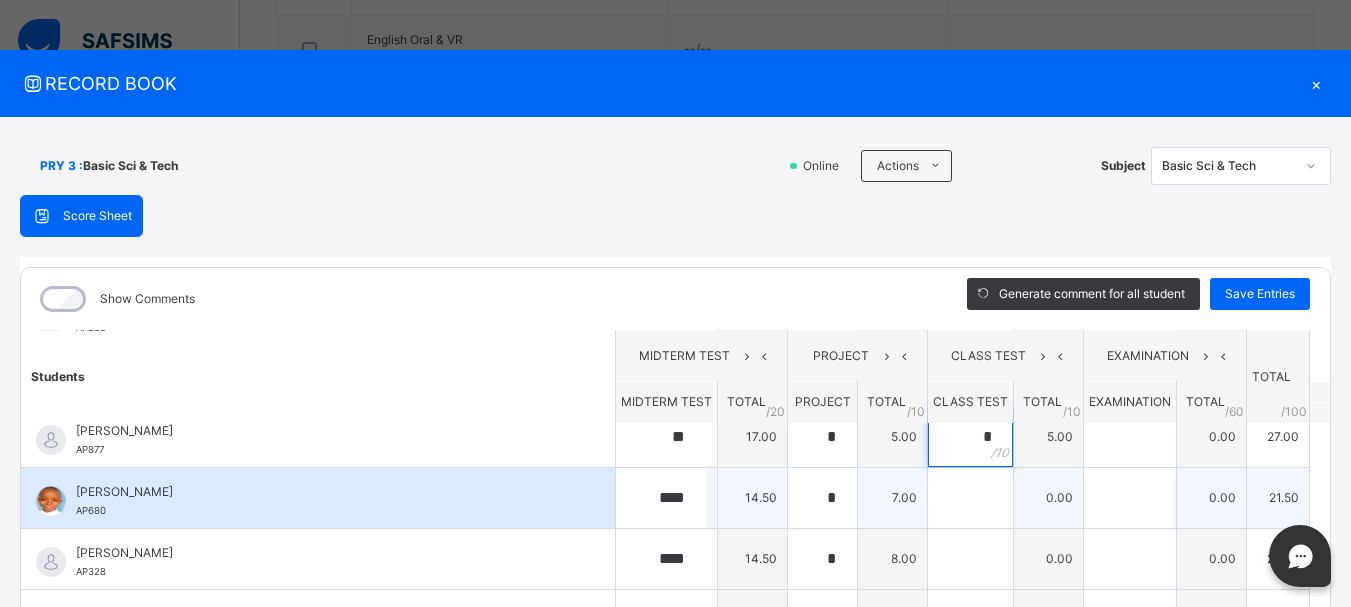 type on "*" 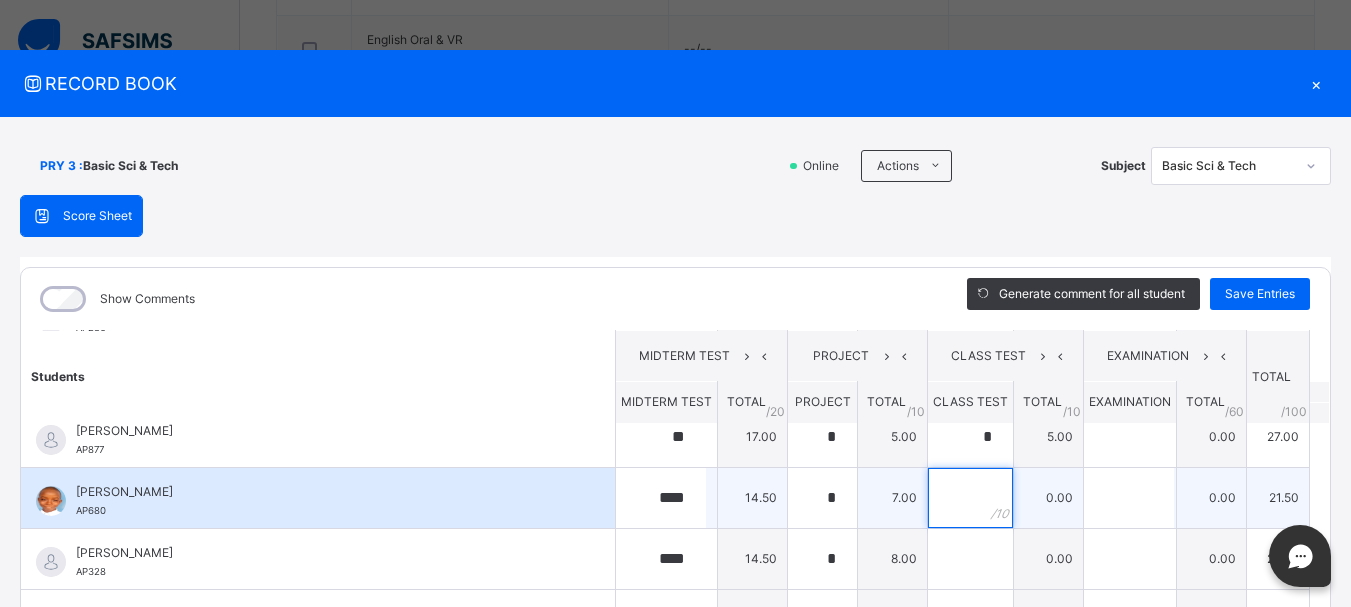 click at bounding box center (970, 498) 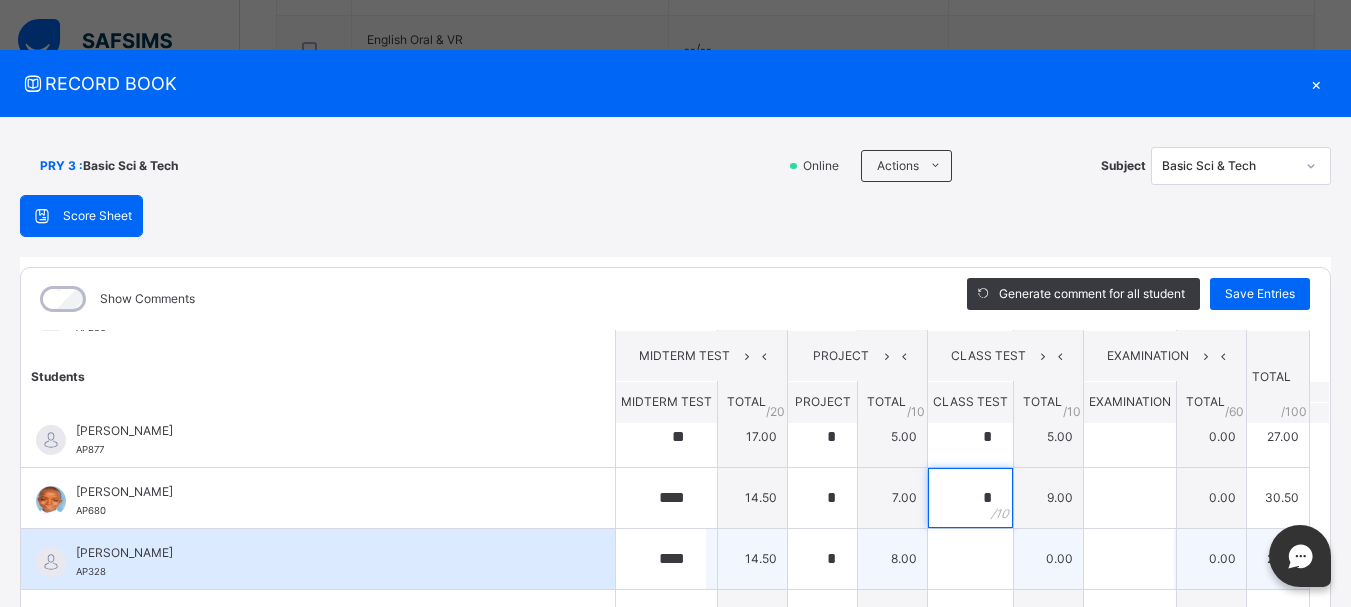 type on "*" 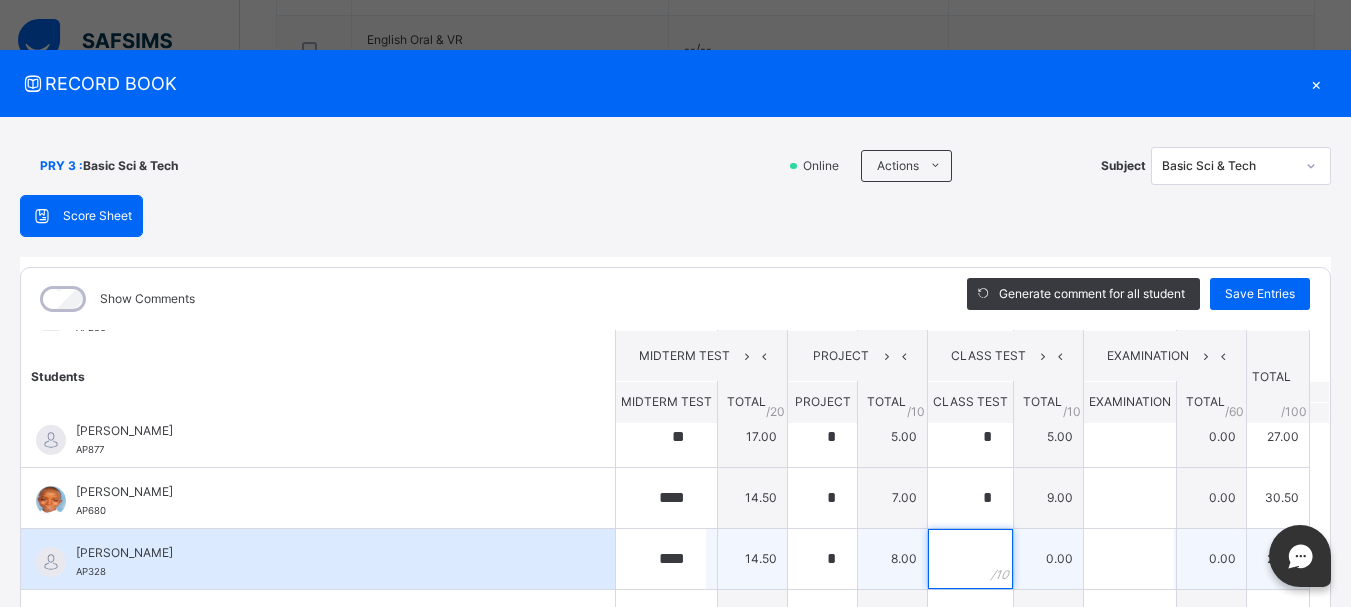 click at bounding box center (970, 559) 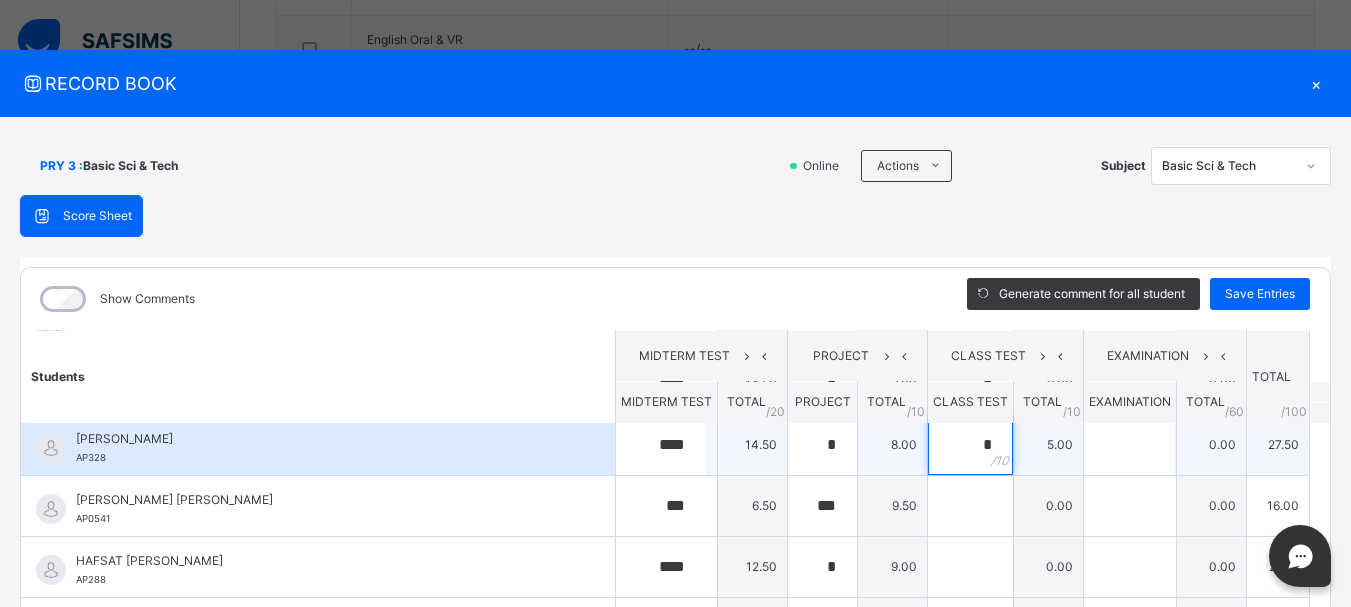 scroll, scrollTop: 372, scrollLeft: 0, axis: vertical 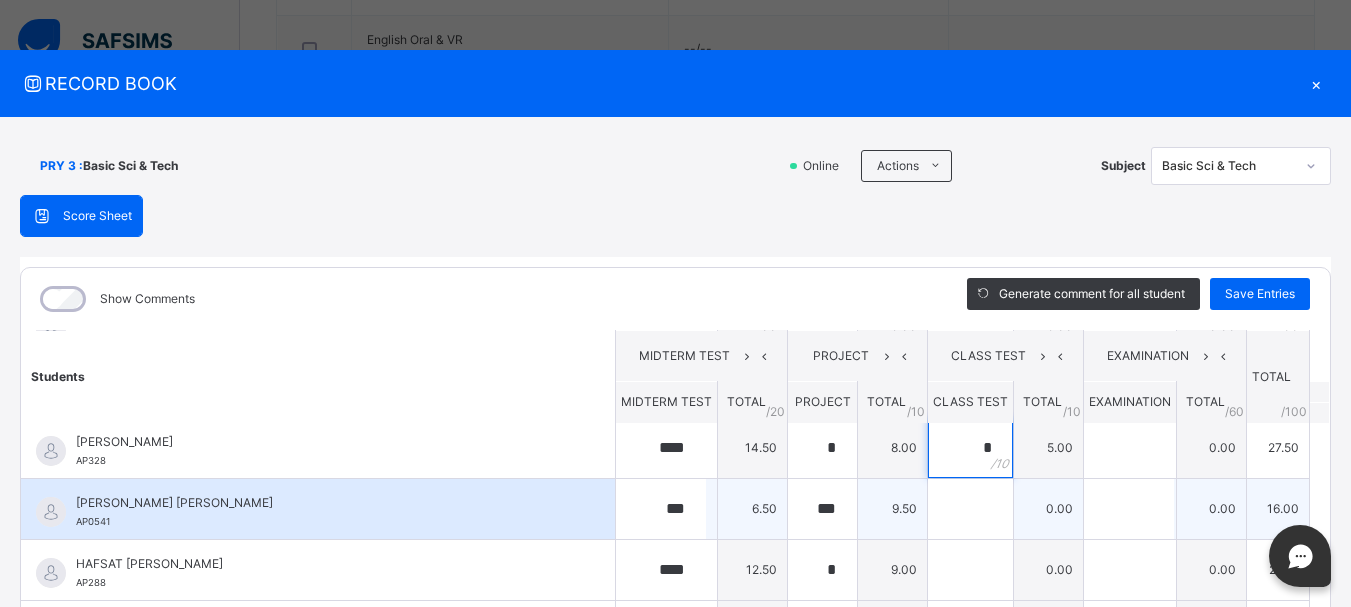 type on "*" 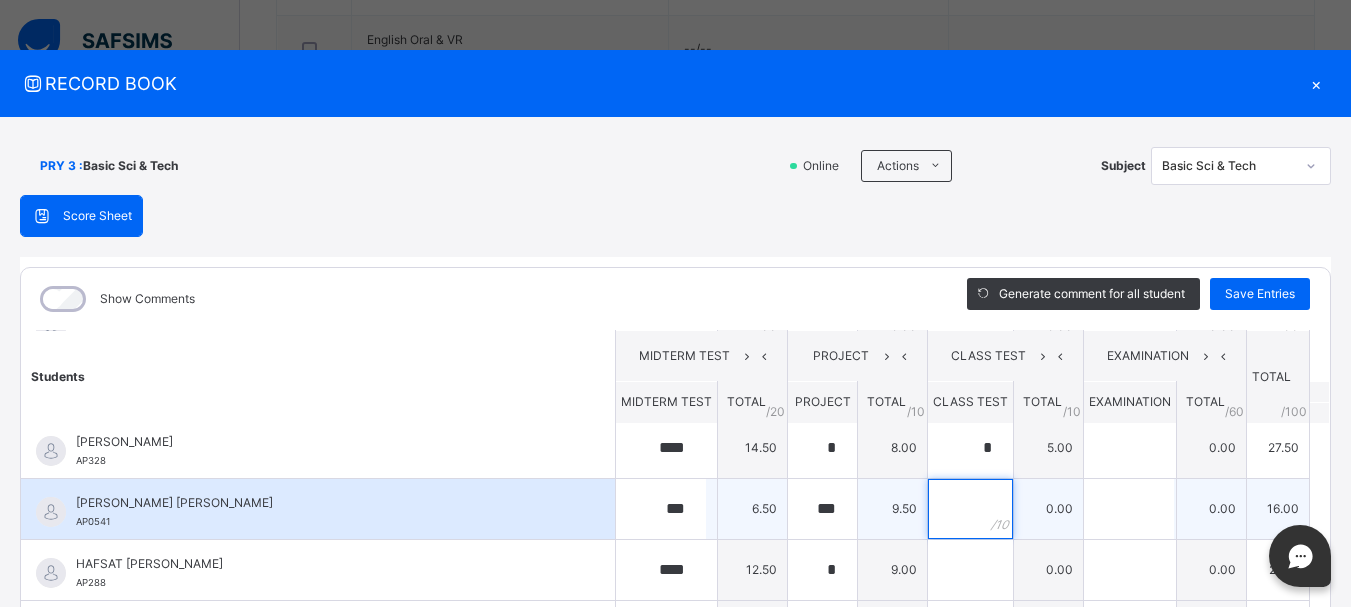 click at bounding box center [970, 509] 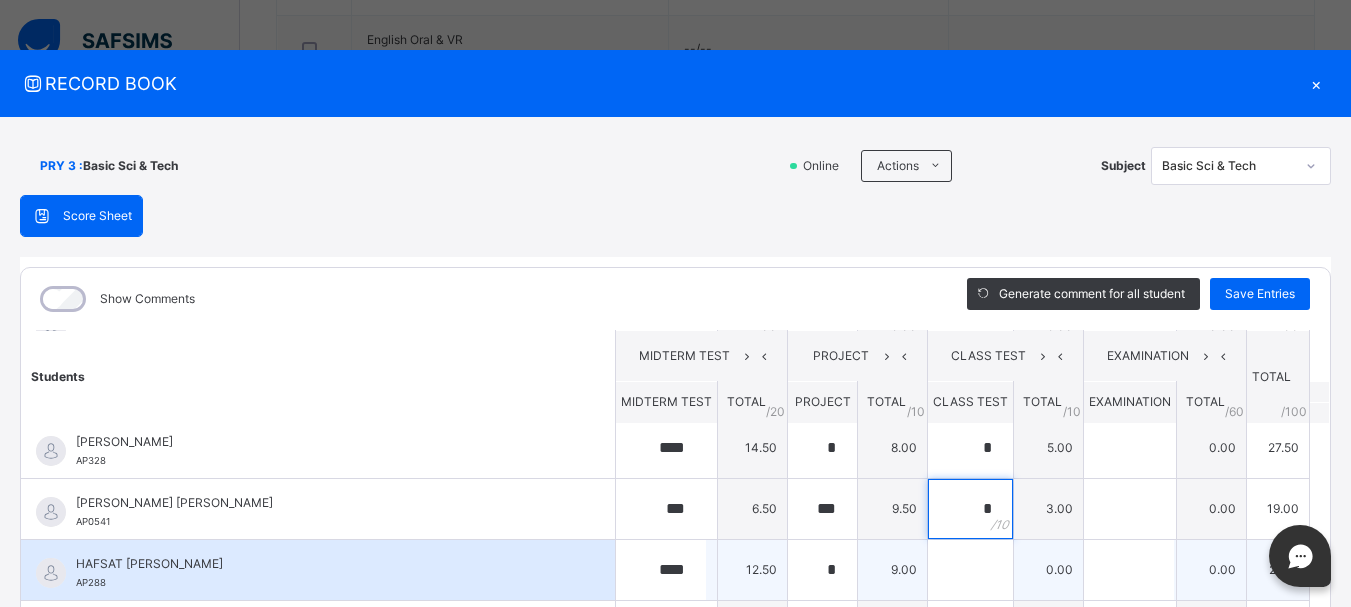 type on "*" 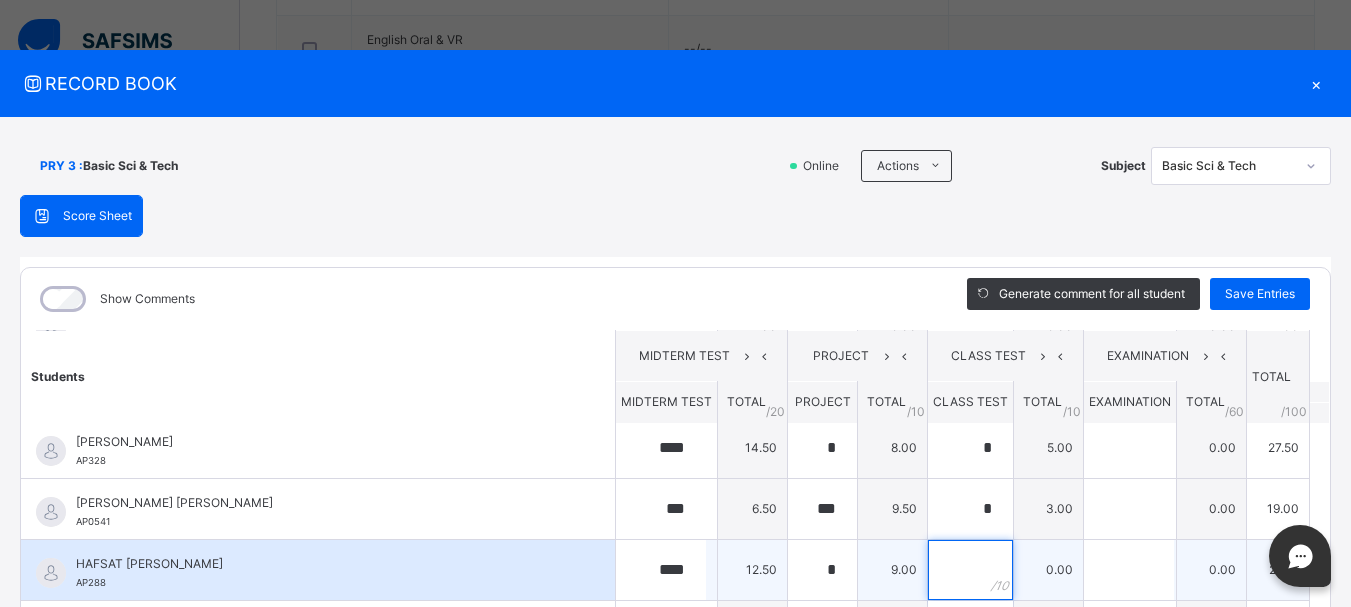 click at bounding box center [970, 570] 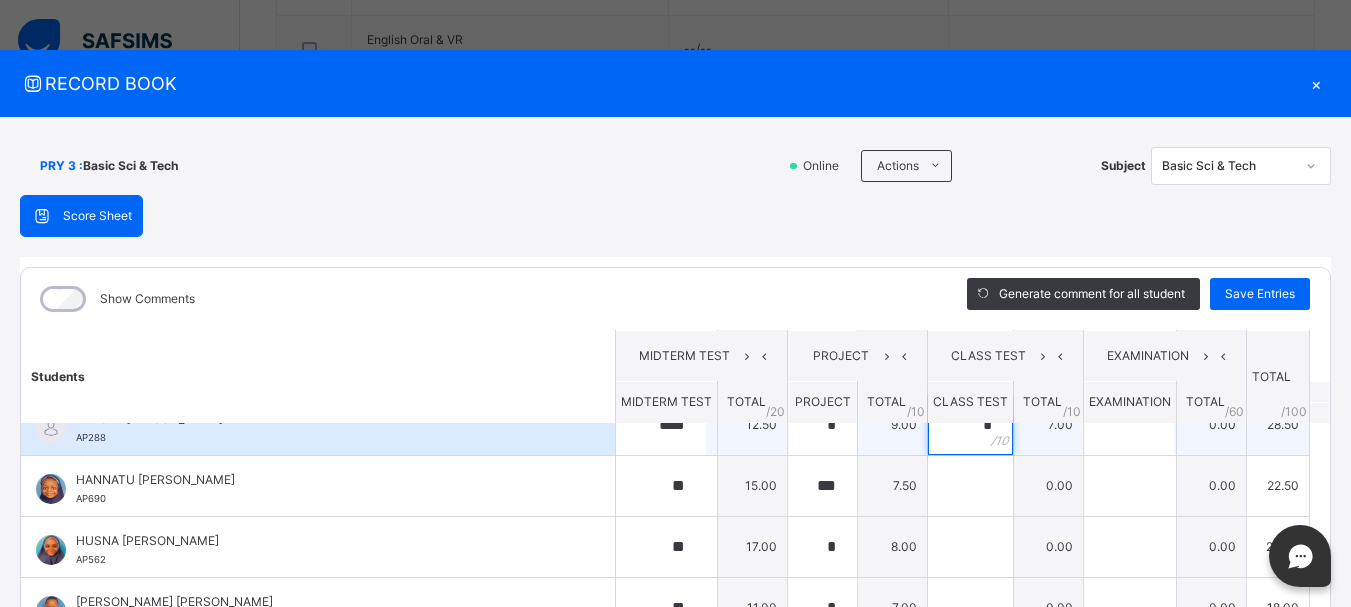 scroll, scrollTop: 518, scrollLeft: 0, axis: vertical 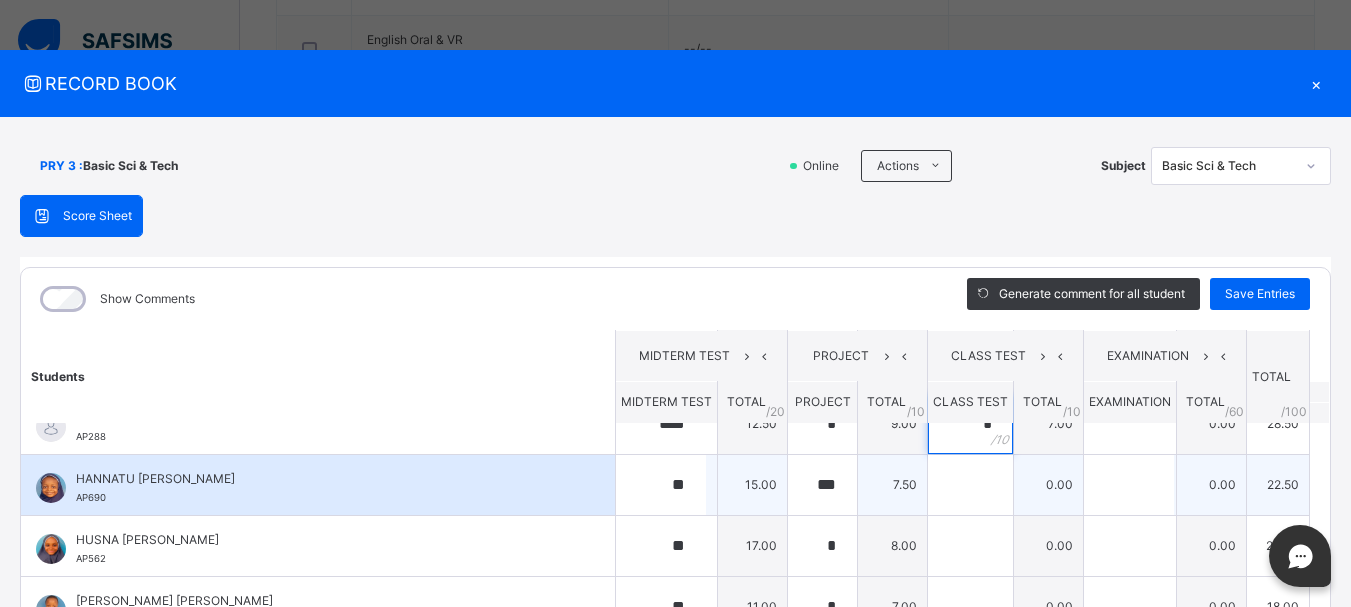 type on "*" 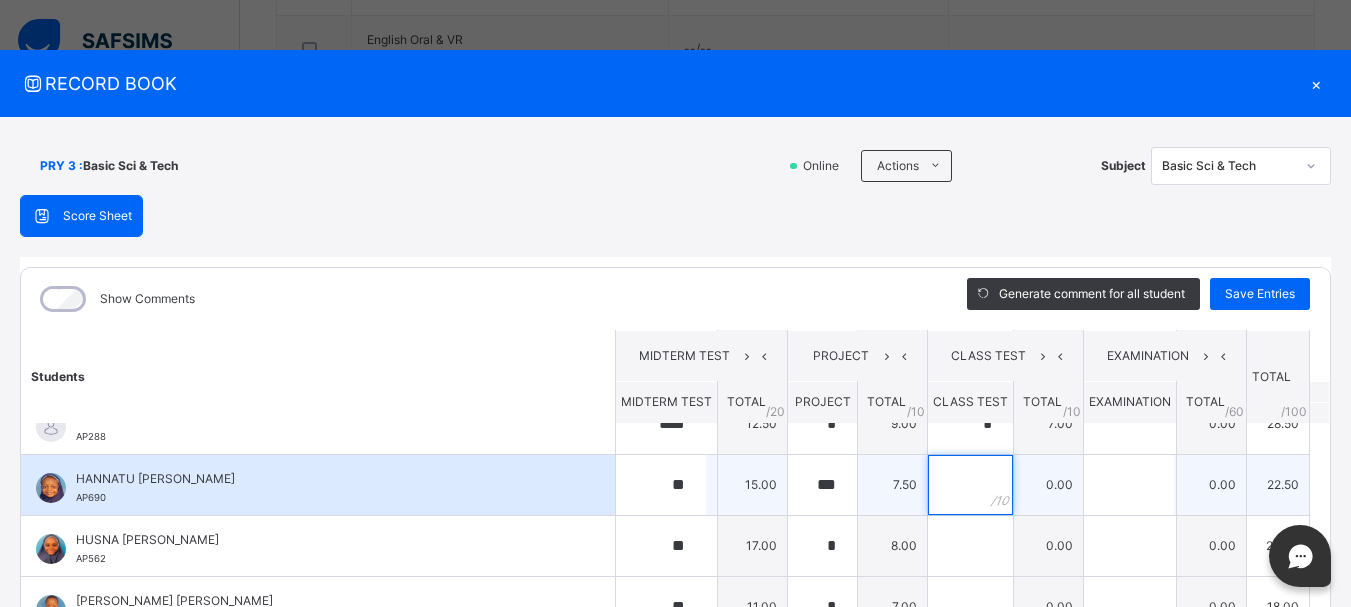 click at bounding box center [970, 485] 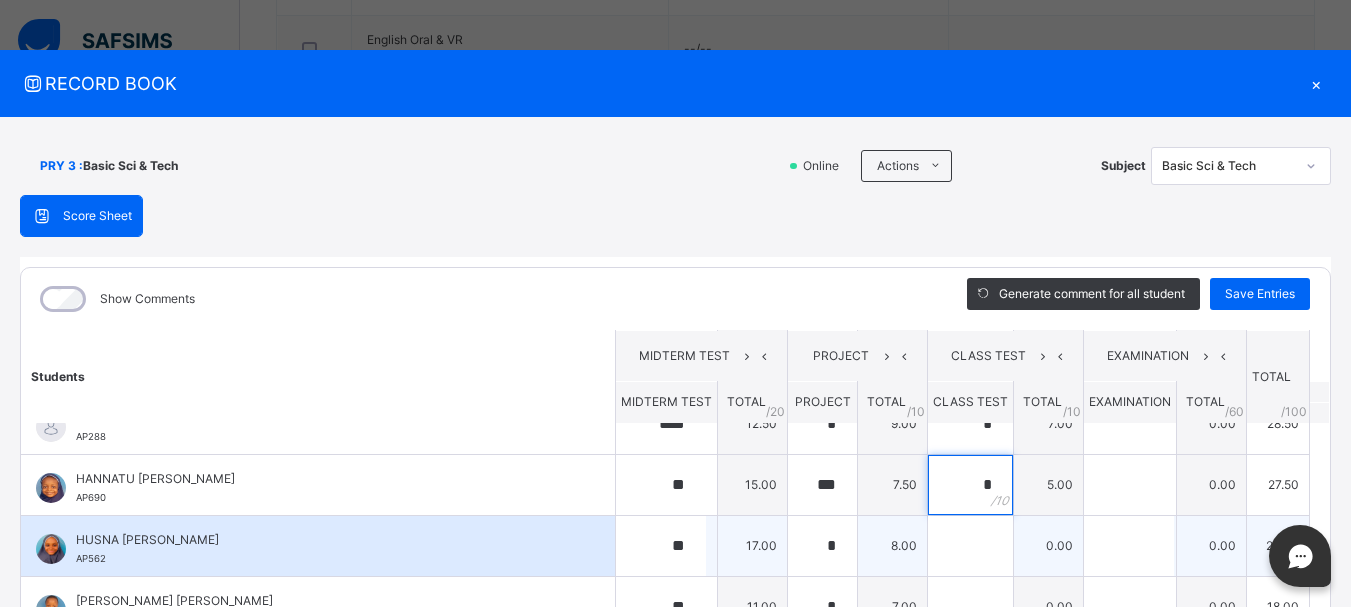 type on "*" 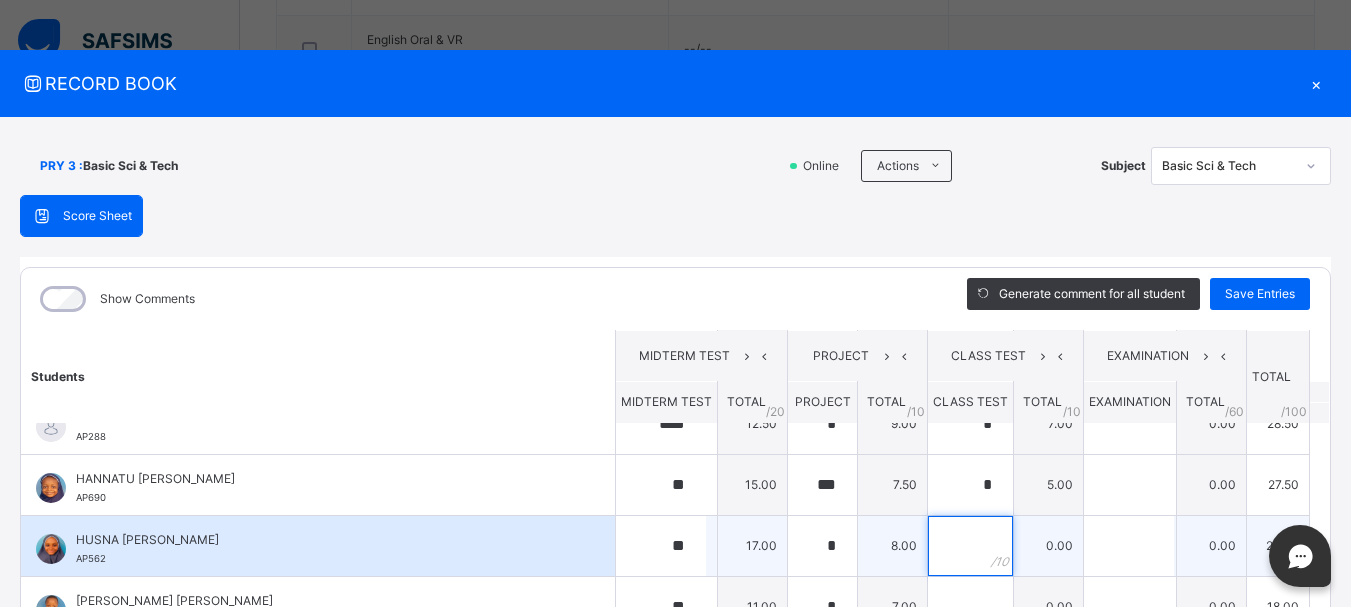 click at bounding box center [970, 546] 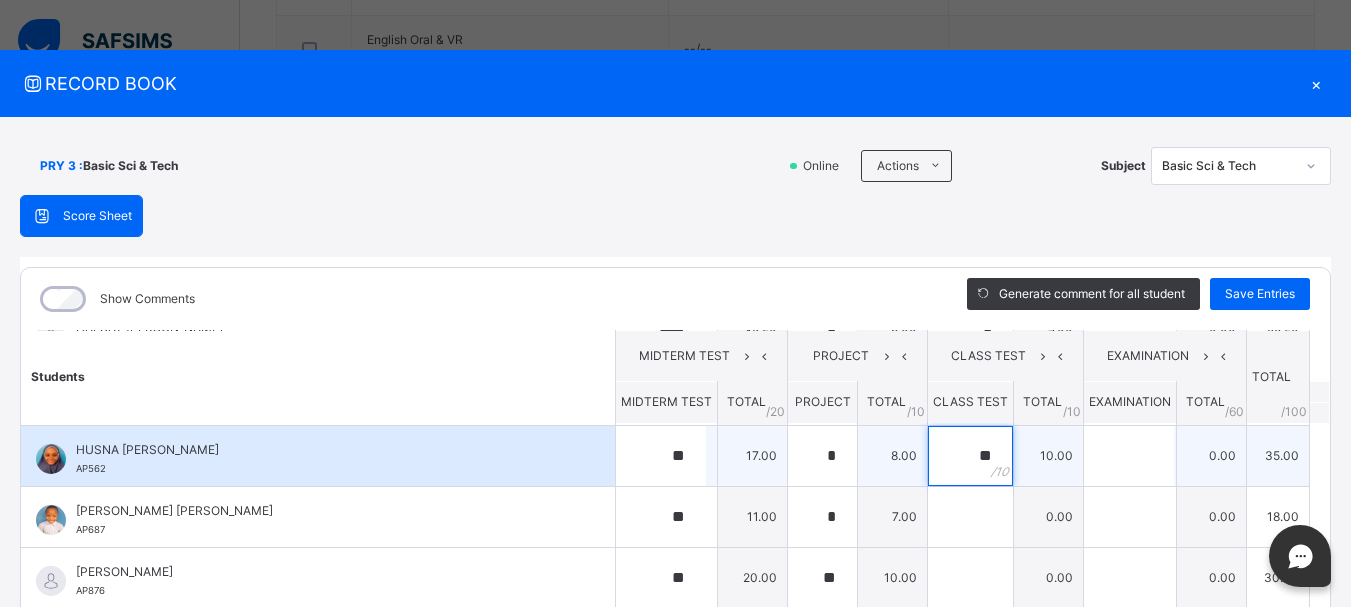 scroll, scrollTop: 609, scrollLeft: 0, axis: vertical 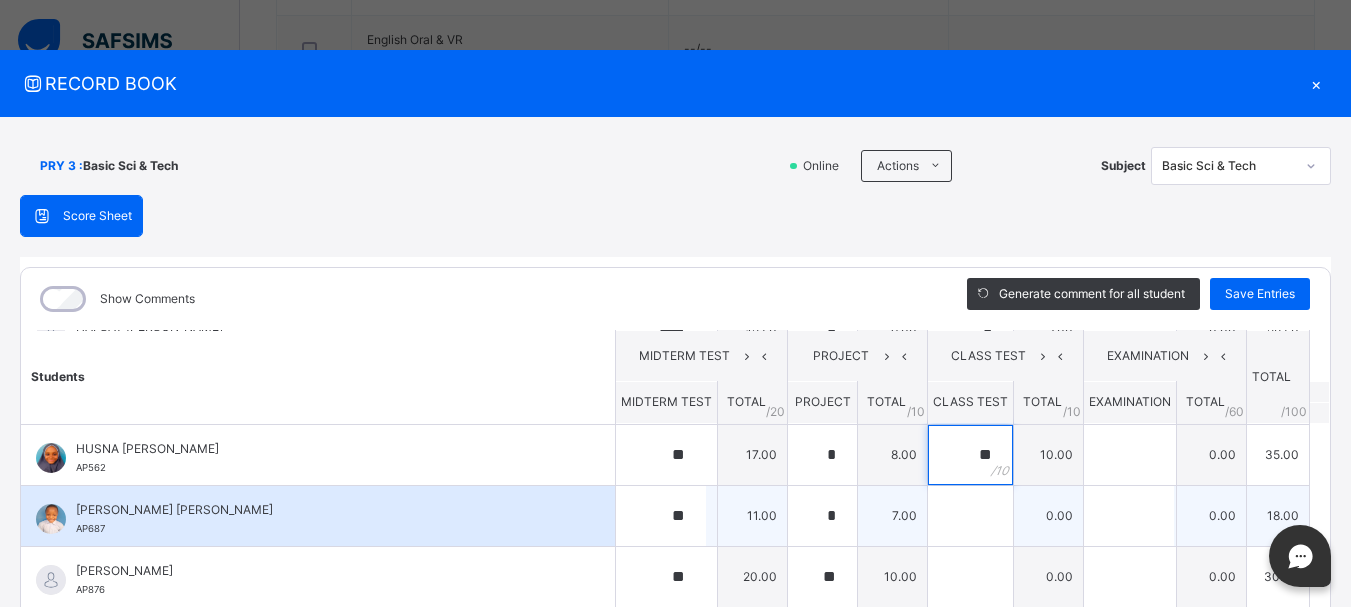 type on "**" 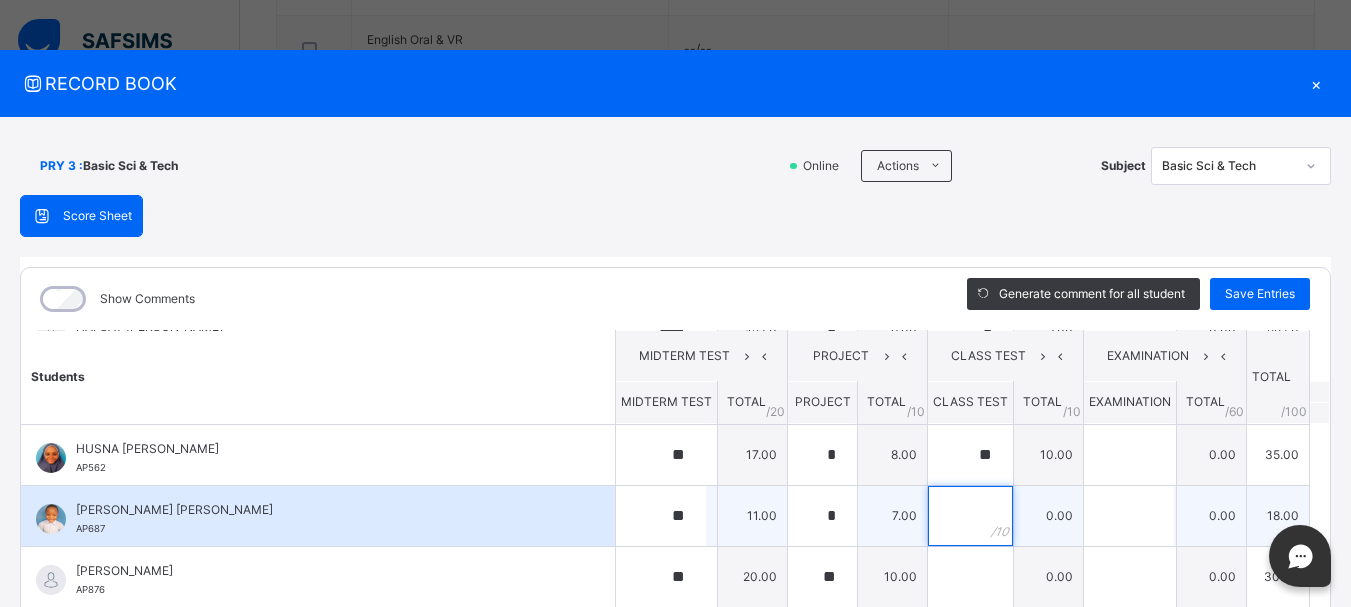 click at bounding box center (970, 516) 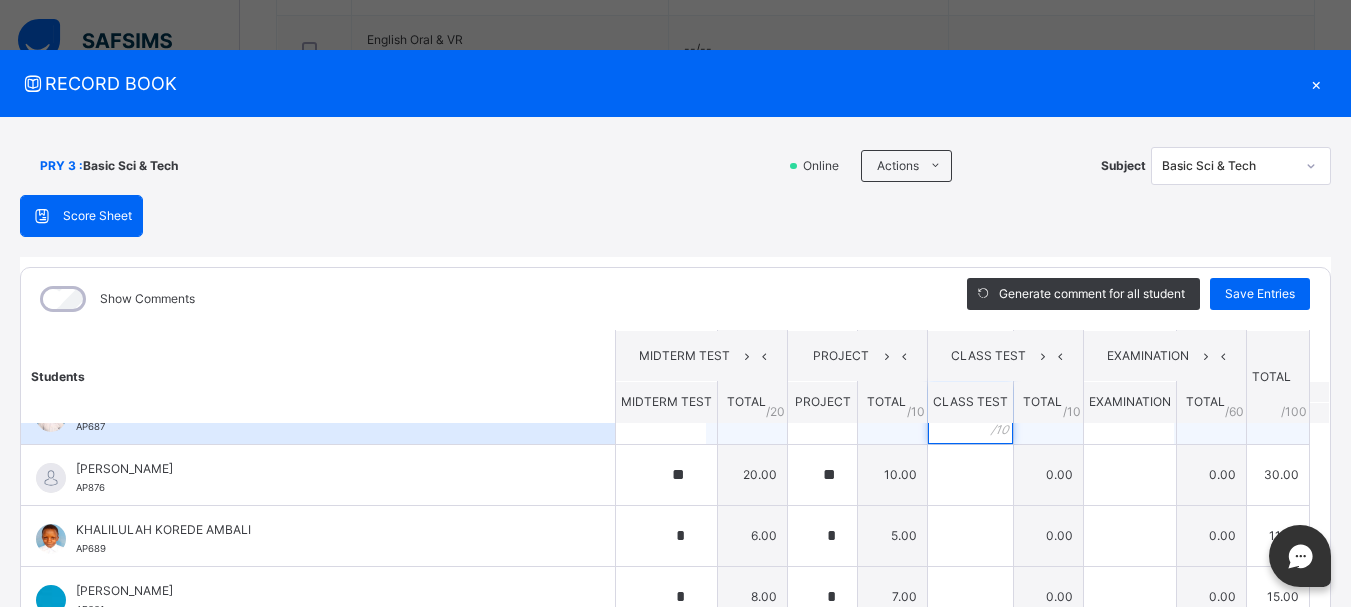 scroll, scrollTop: 717, scrollLeft: 0, axis: vertical 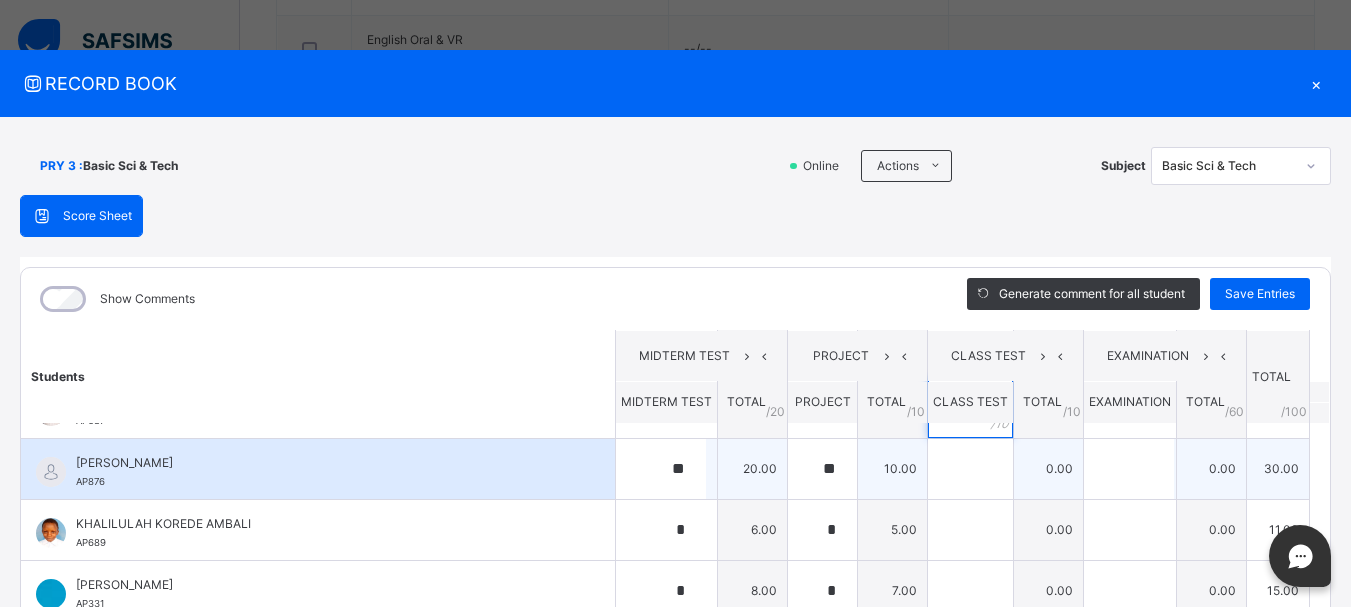 type on "*" 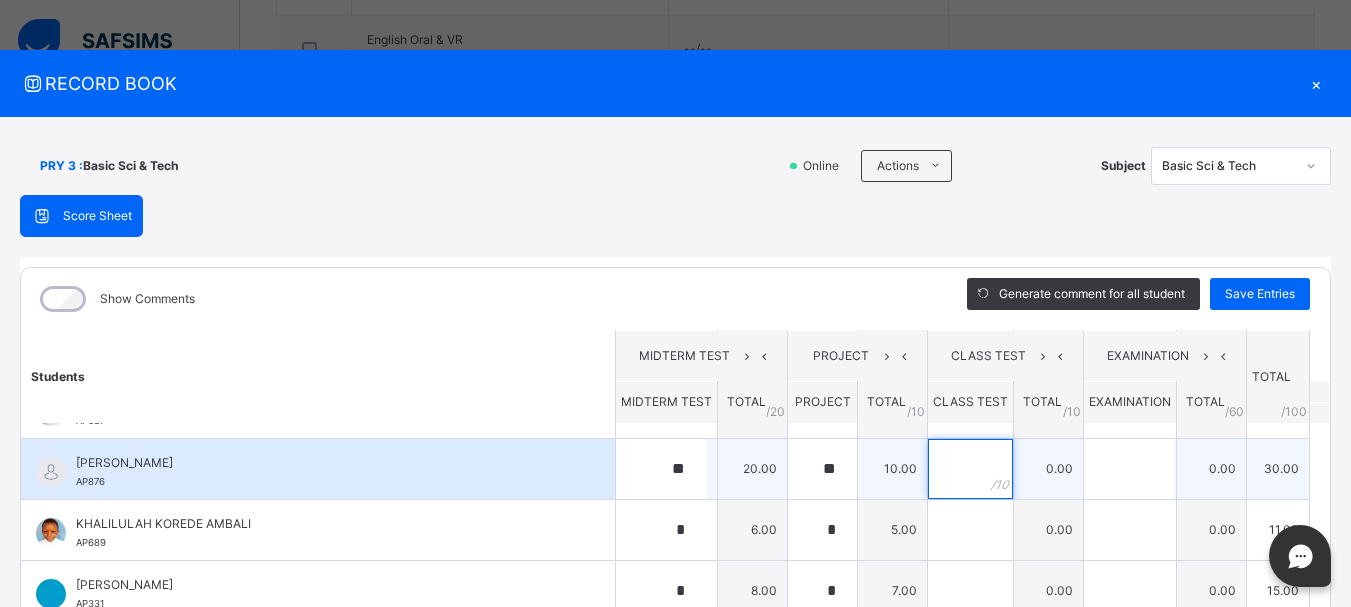 click at bounding box center (970, 469) 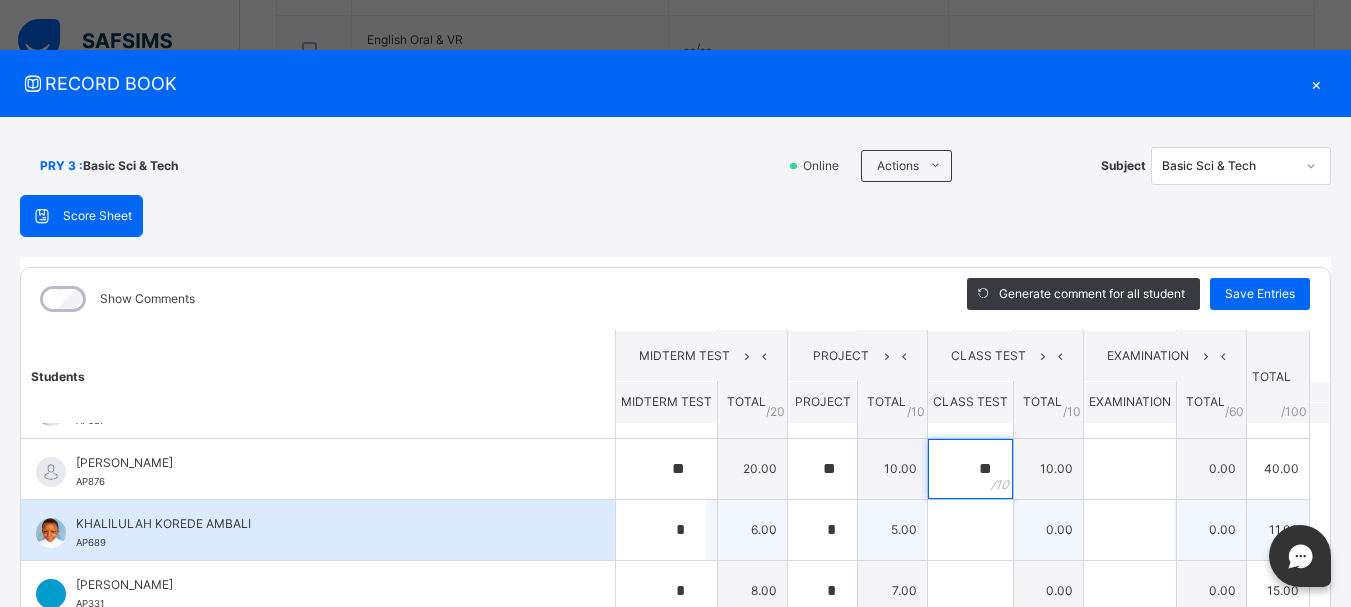 type 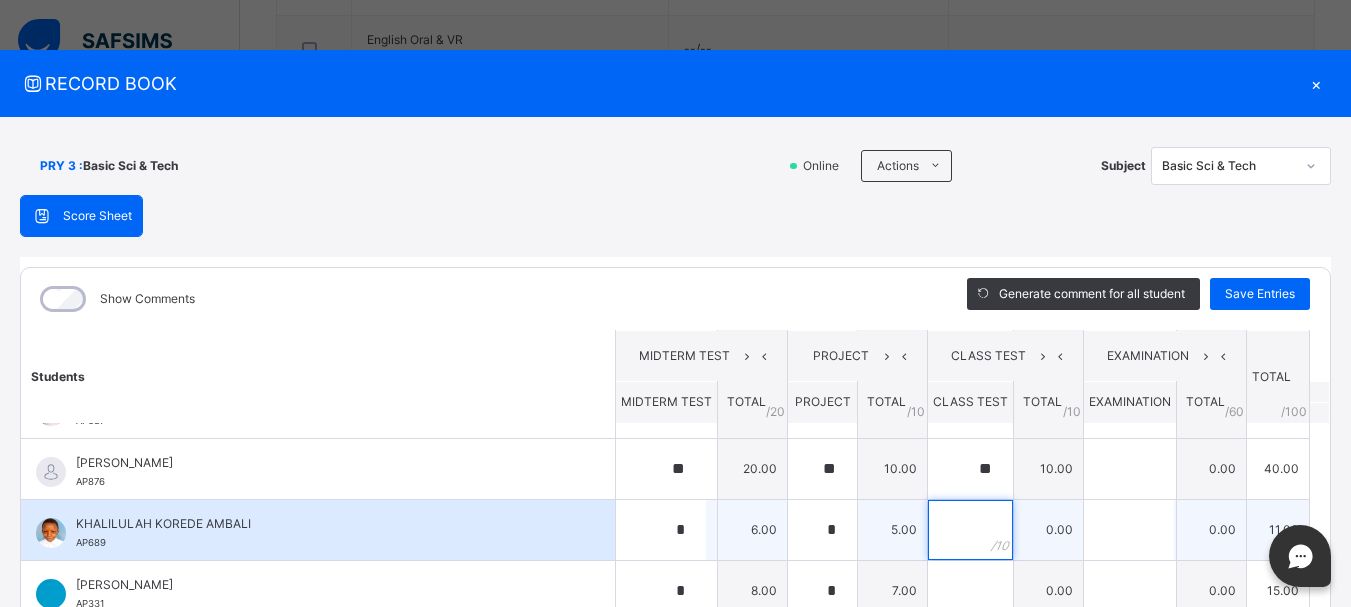 click at bounding box center (970, 530) 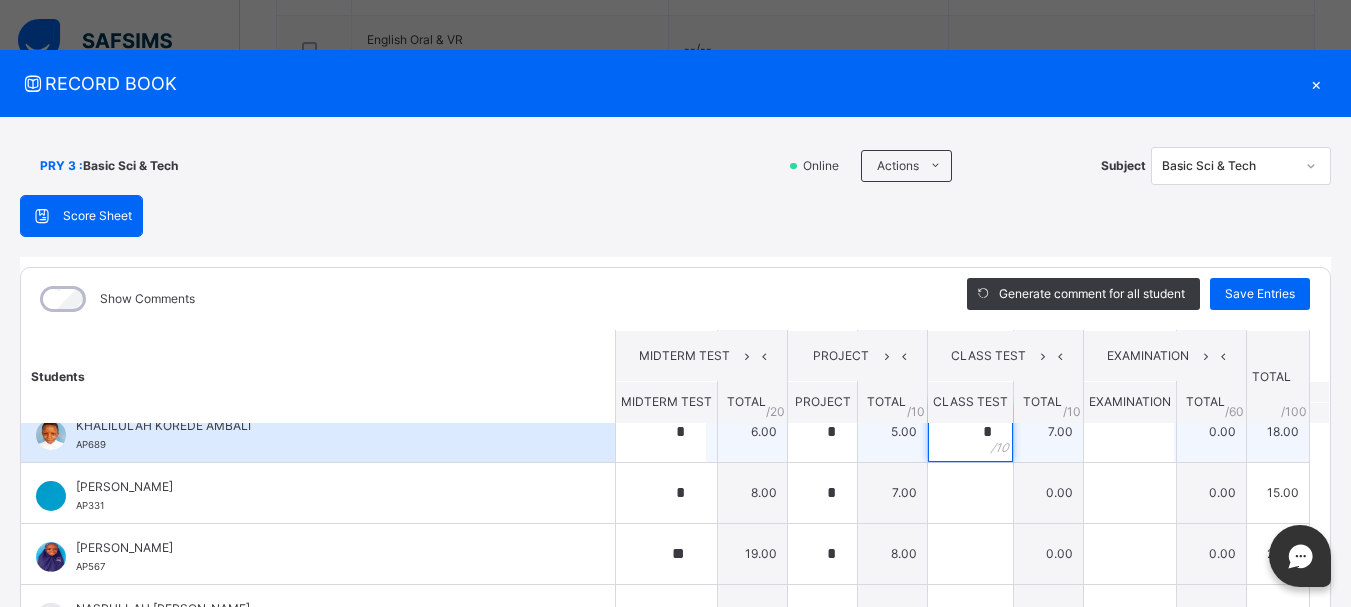 scroll, scrollTop: 814, scrollLeft: 0, axis: vertical 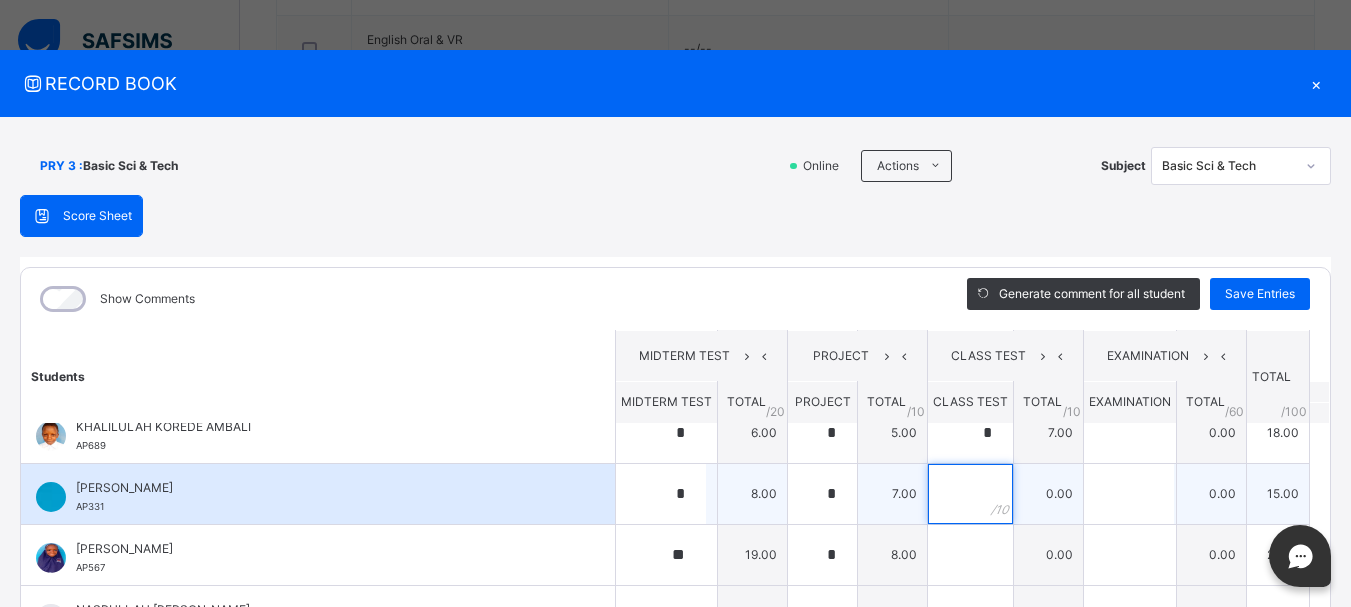 click at bounding box center [970, 494] 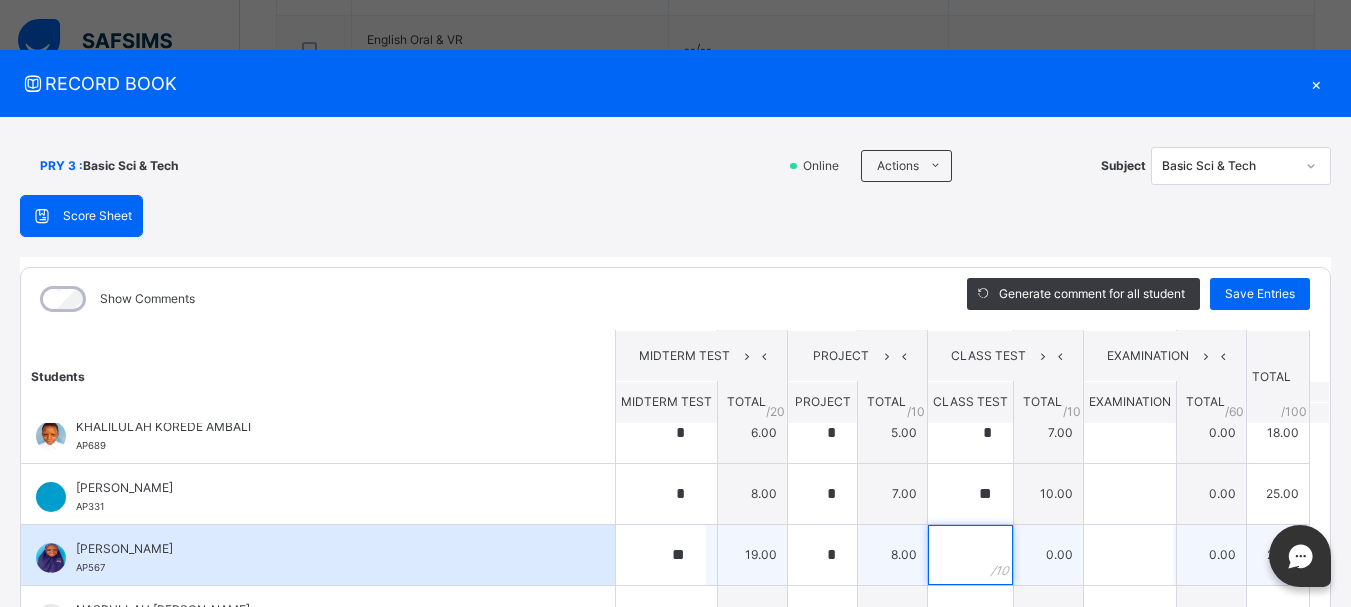 click at bounding box center (970, 555) 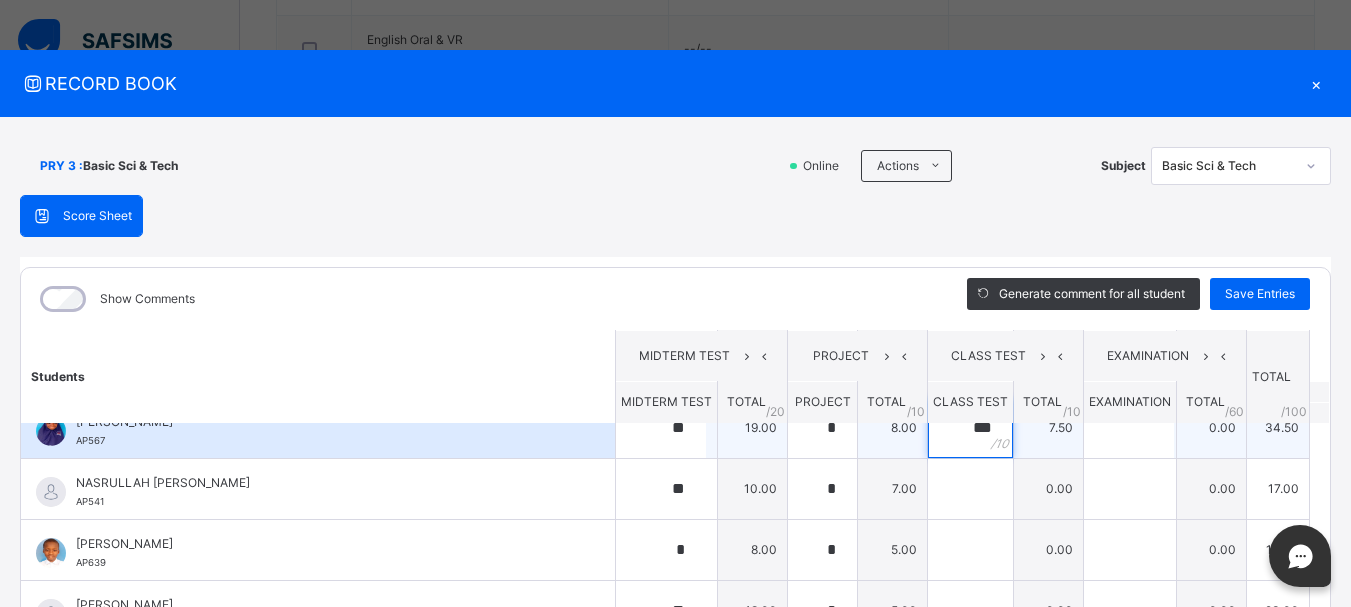 scroll, scrollTop: 949, scrollLeft: 0, axis: vertical 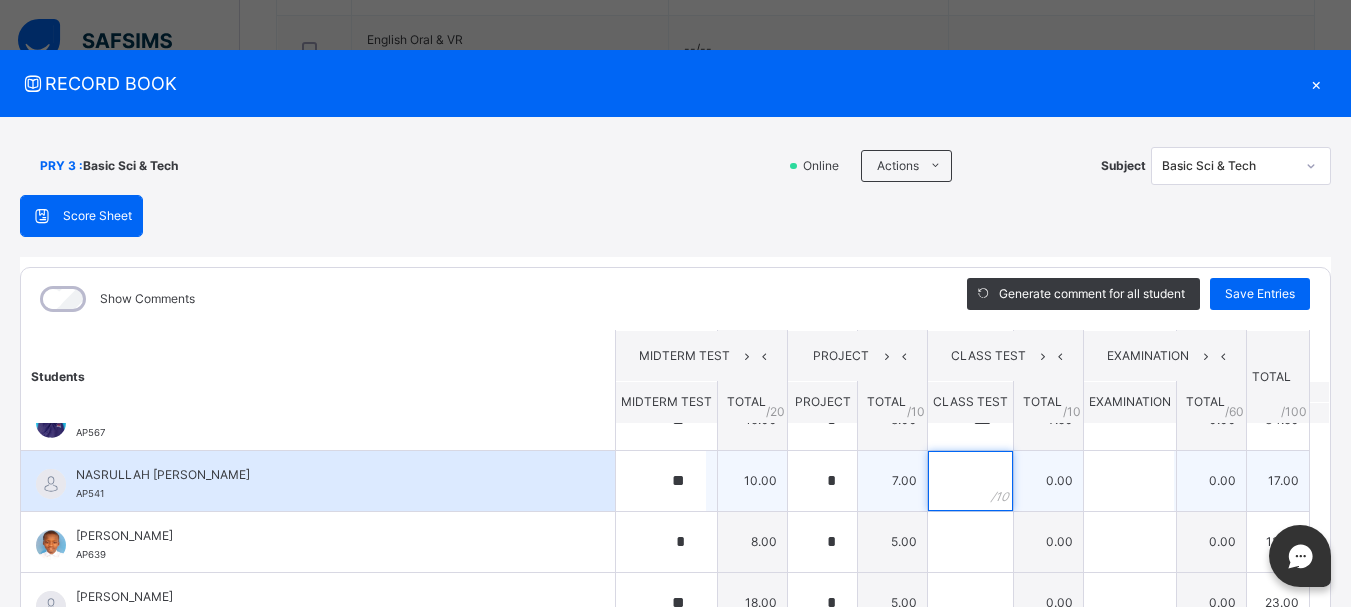 click at bounding box center [970, 481] 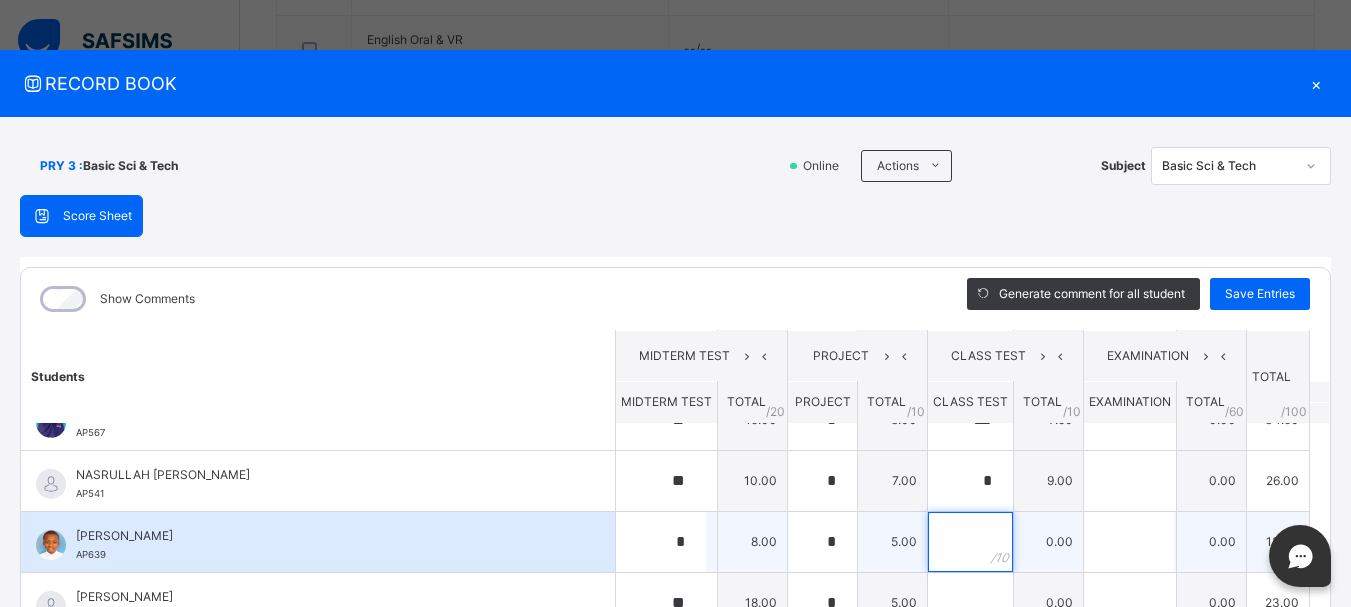 click at bounding box center [970, 542] 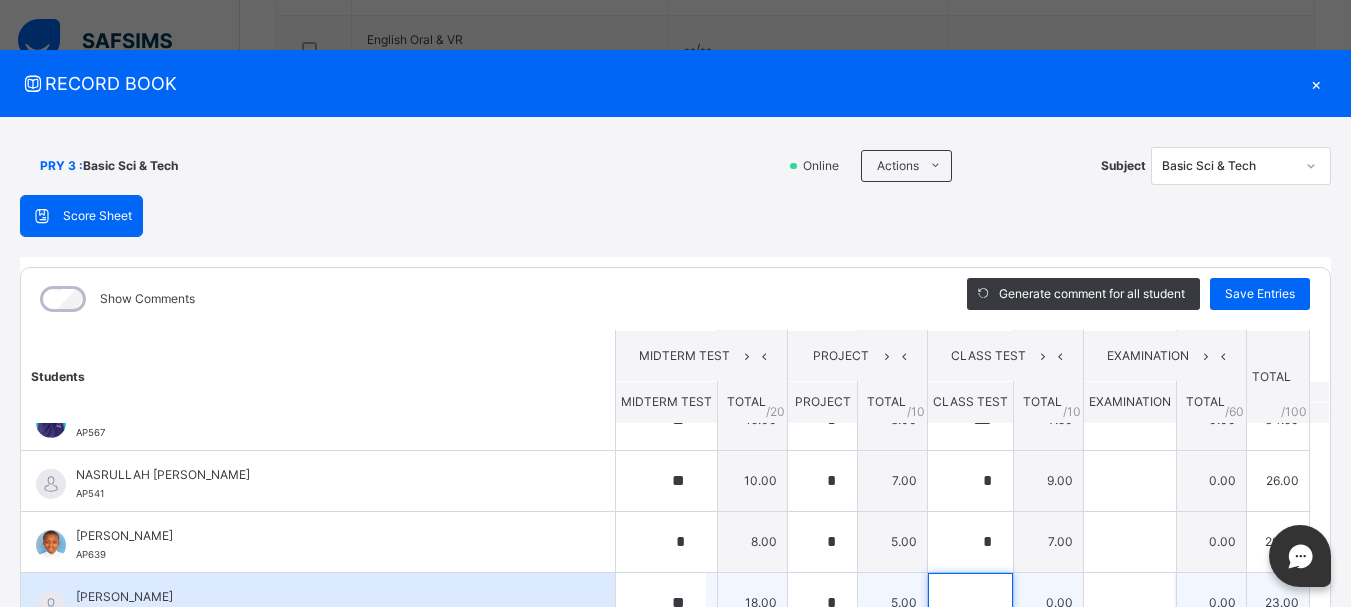 click at bounding box center (970, 603) 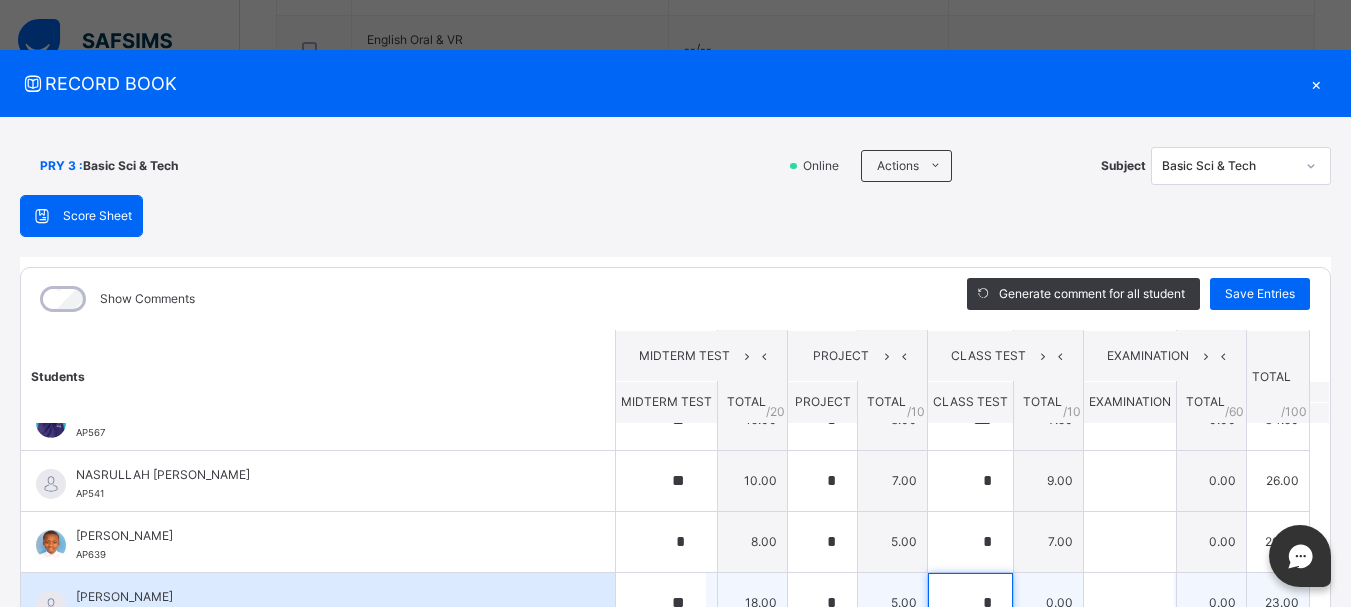 scroll, scrollTop: 6, scrollLeft: 0, axis: vertical 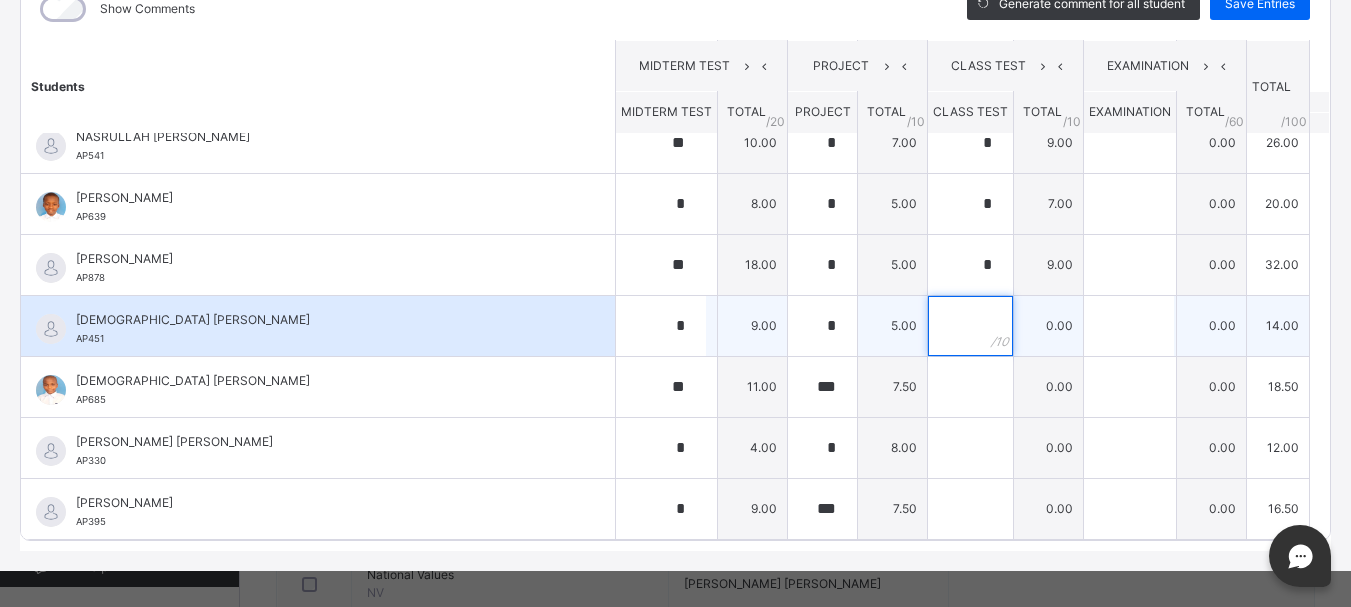 click at bounding box center (970, 326) 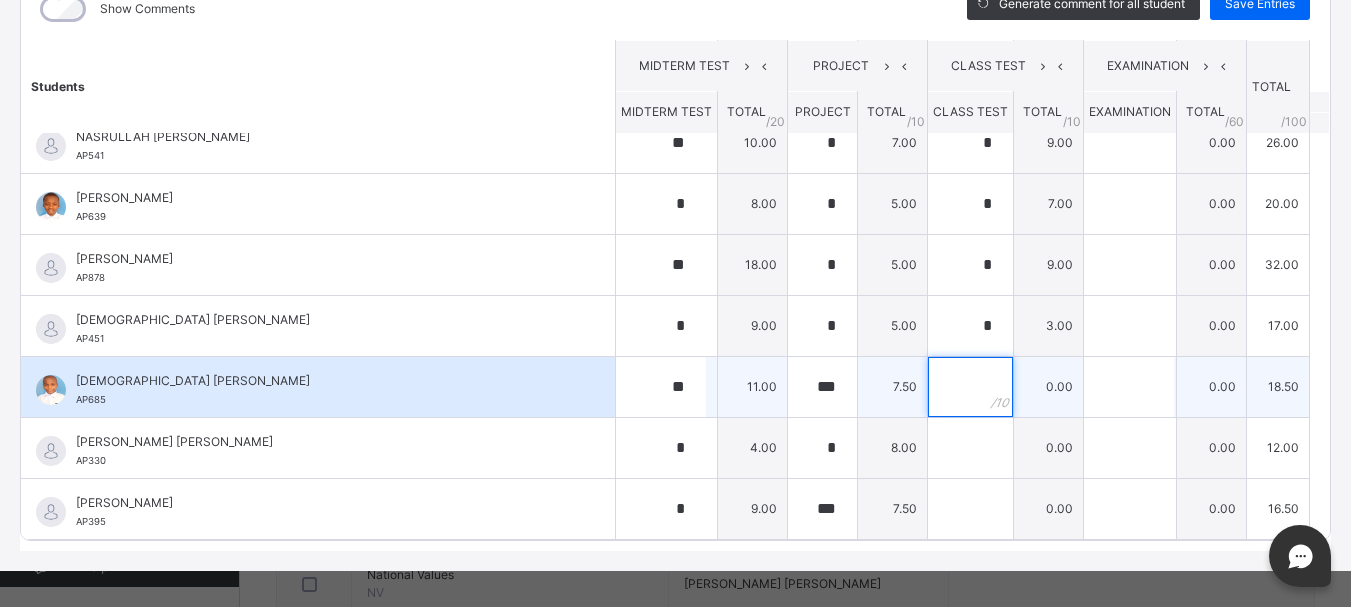 click at bounding box center (970, 387) 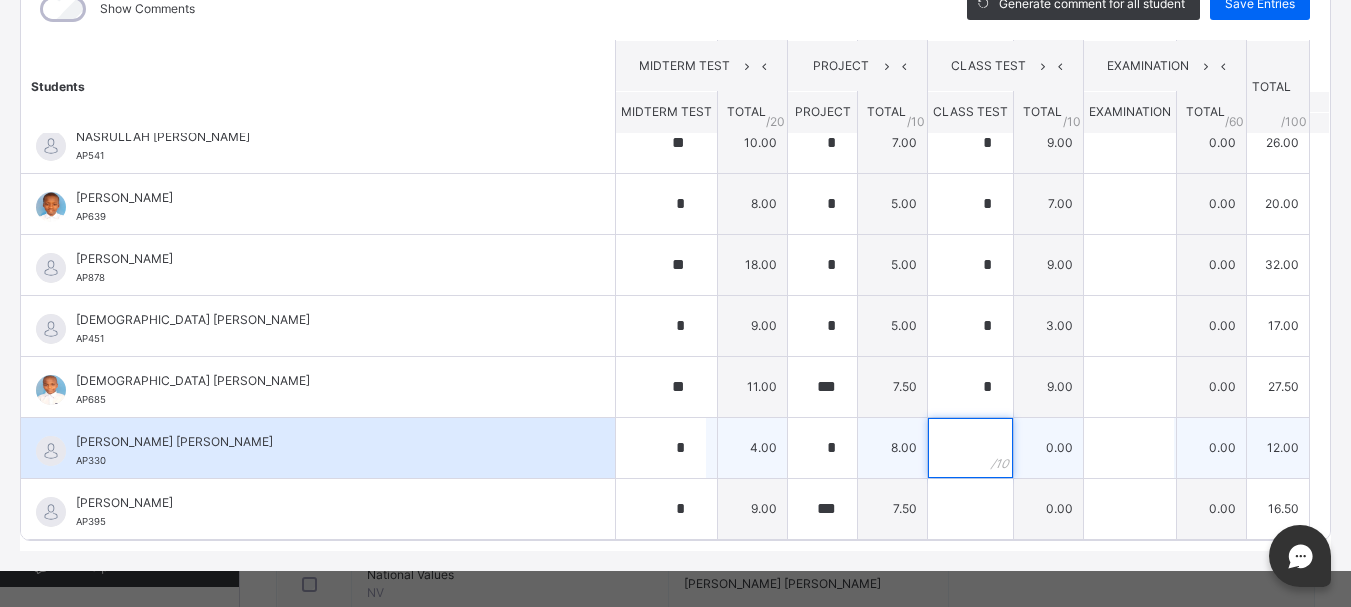 click at bounding box center [970, 448] 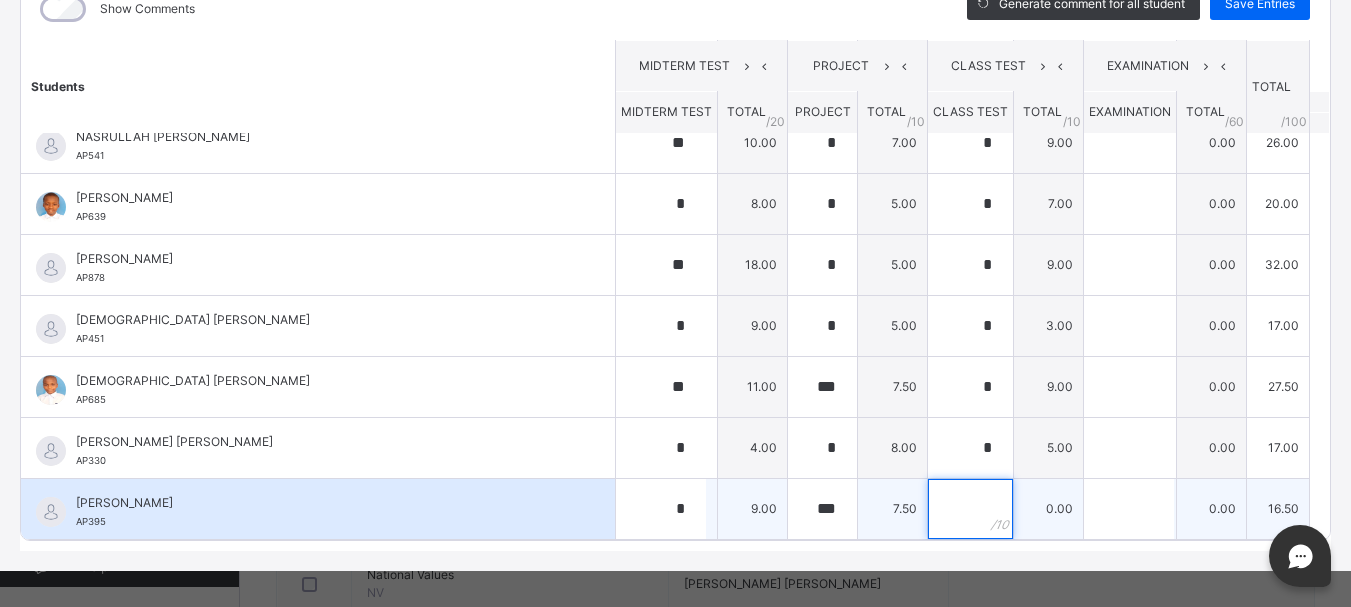 click at bounding box center [970, 509] 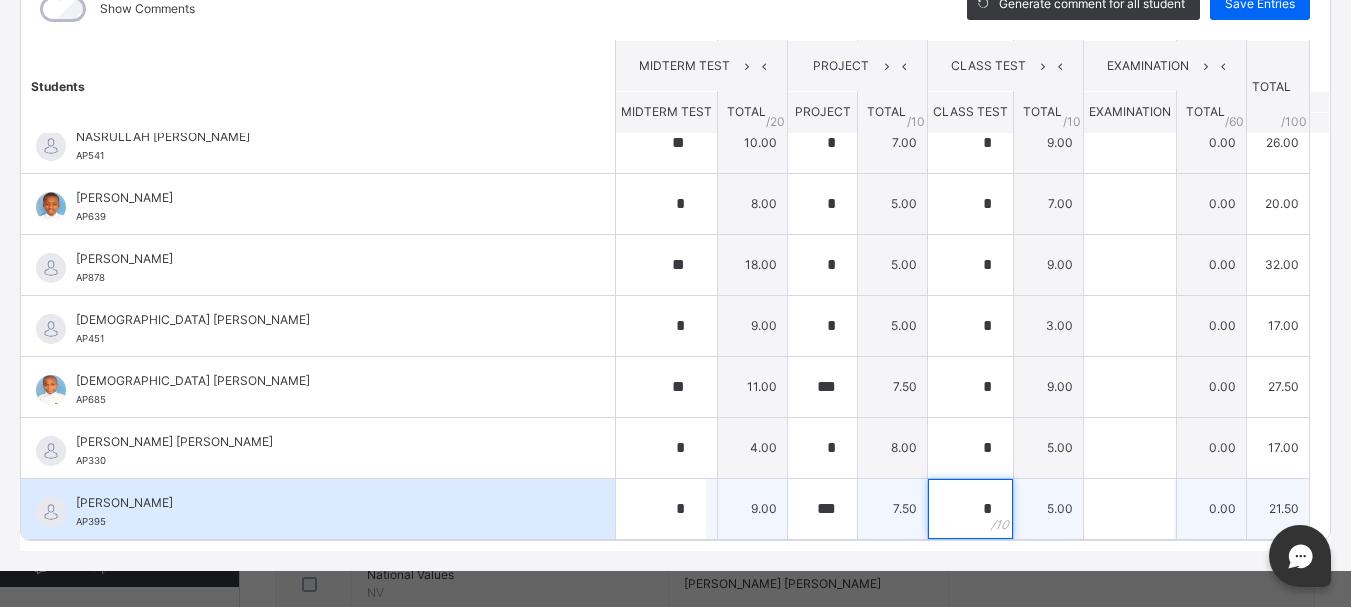 scroll, scrollTop: 304, scrollLeft: 0, axis: vertical 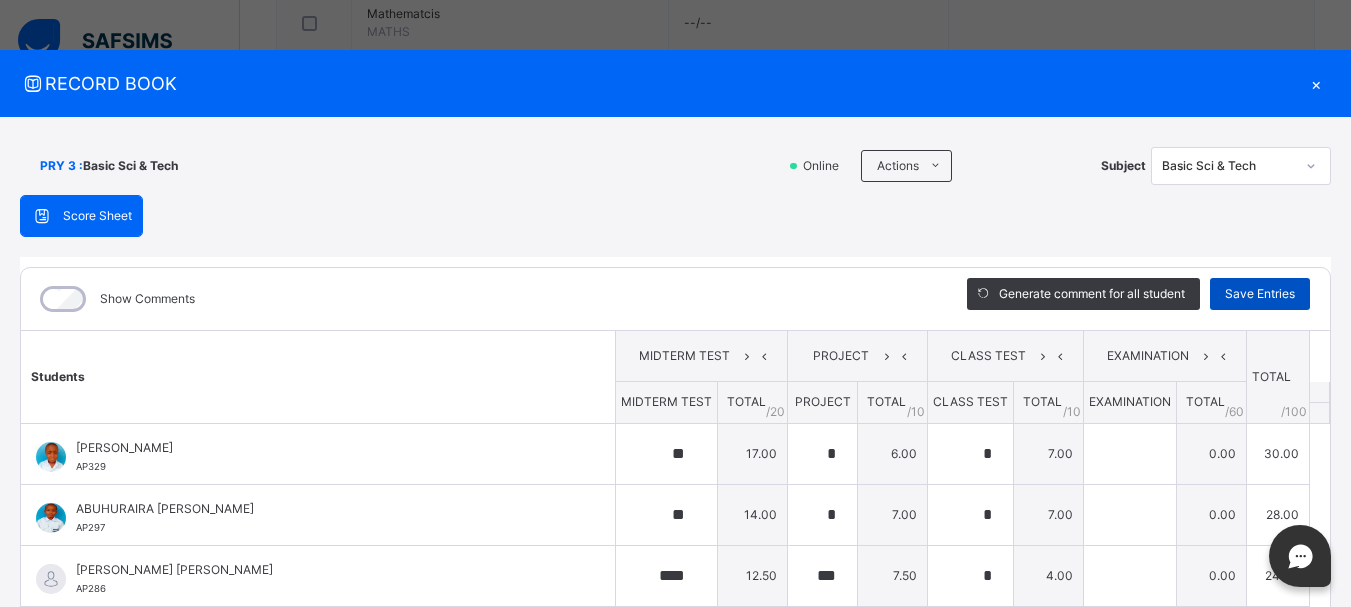 click on "Save Entries" at bounding box center (1260, 294) 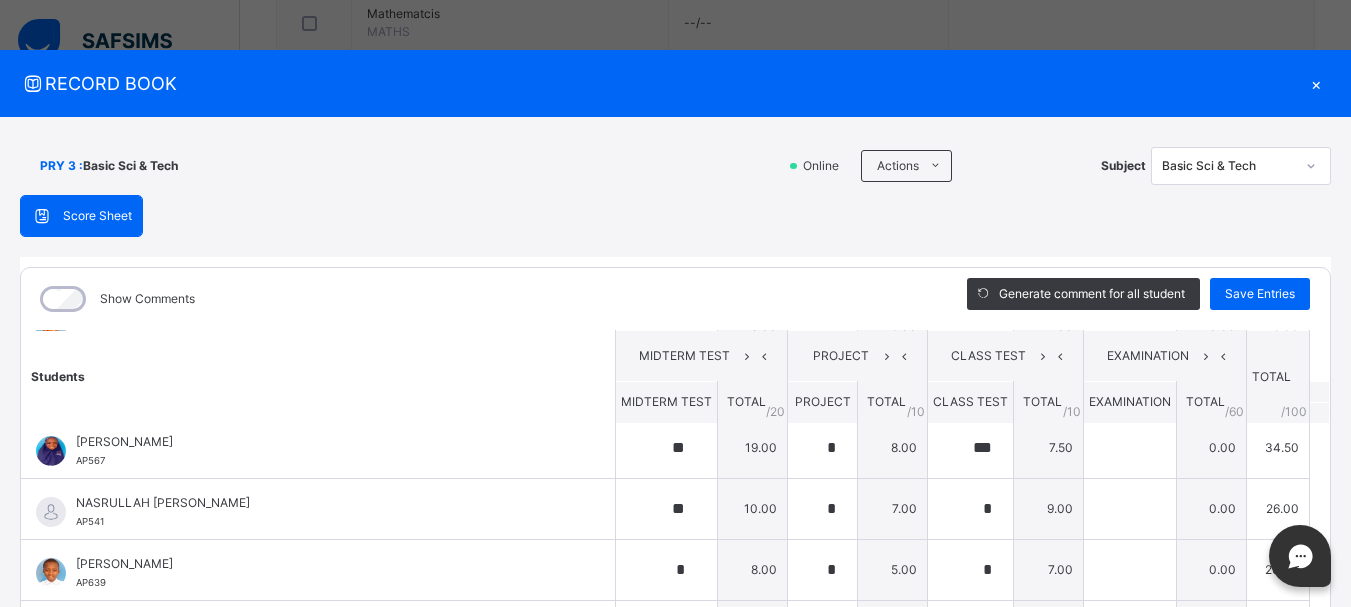 scroll, scrollTop: 997, scrollLeft: 0, axis: vertical 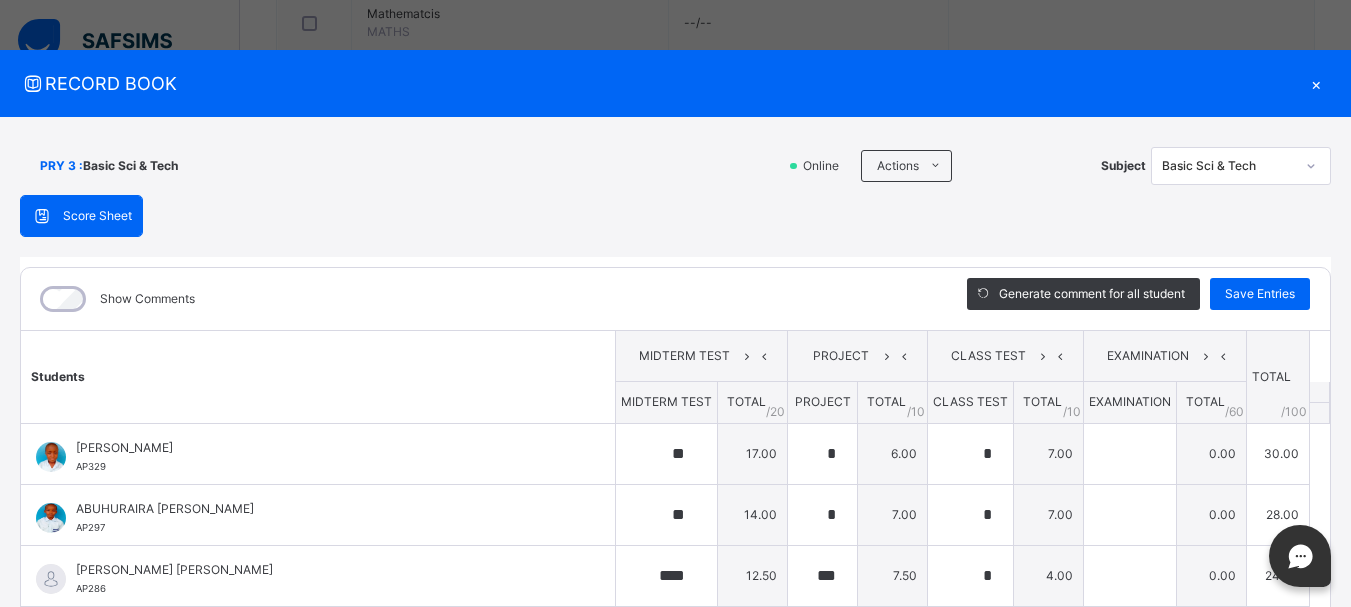 click on "×" at bounding box center [1316, 83] 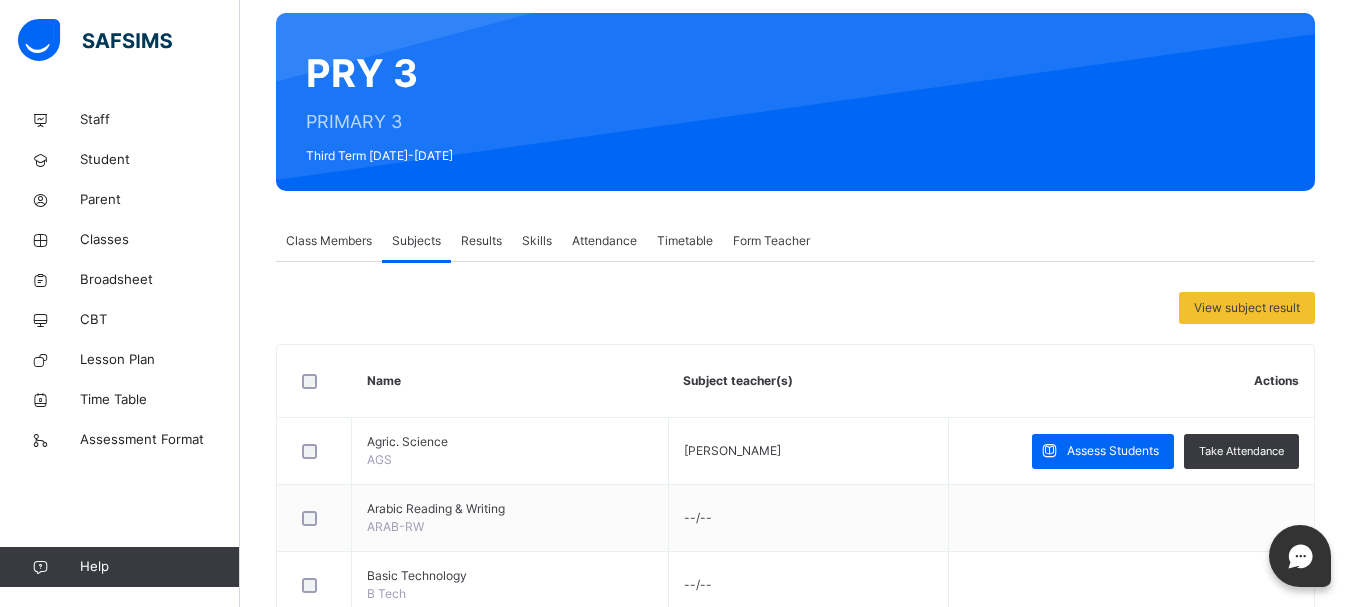 scroll, scrollTop: 150, scrollLeft: 0, axis: vertical 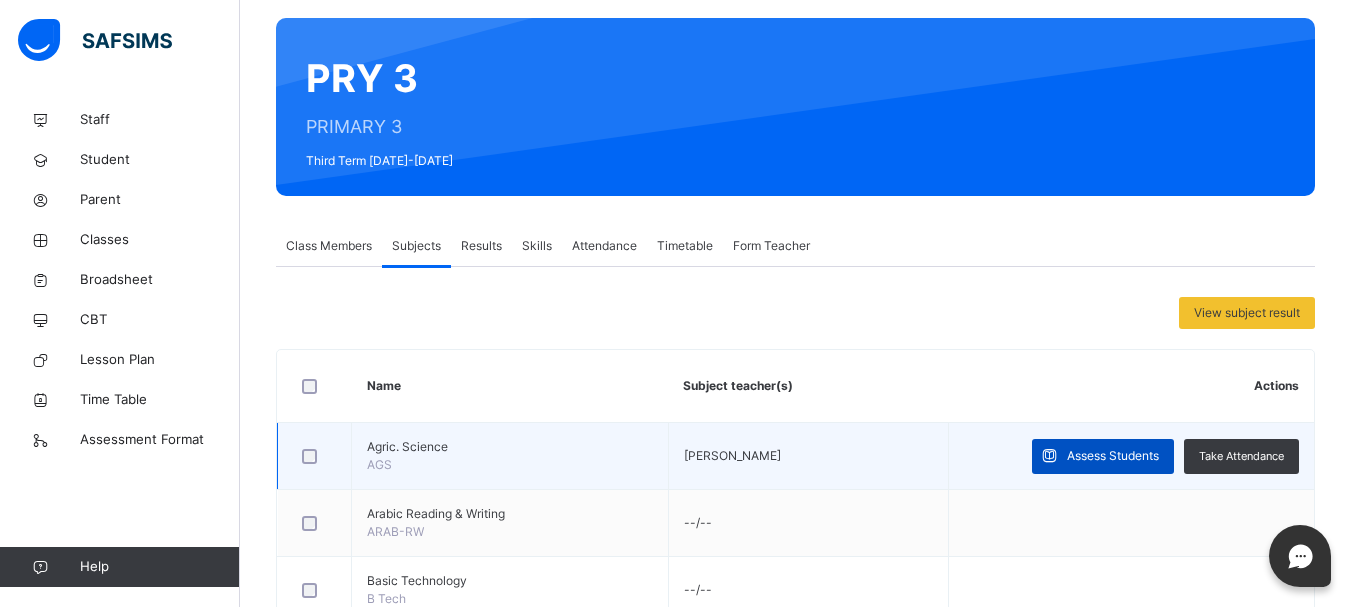 click on "Assess Students" at bounding box center [1113, 456] 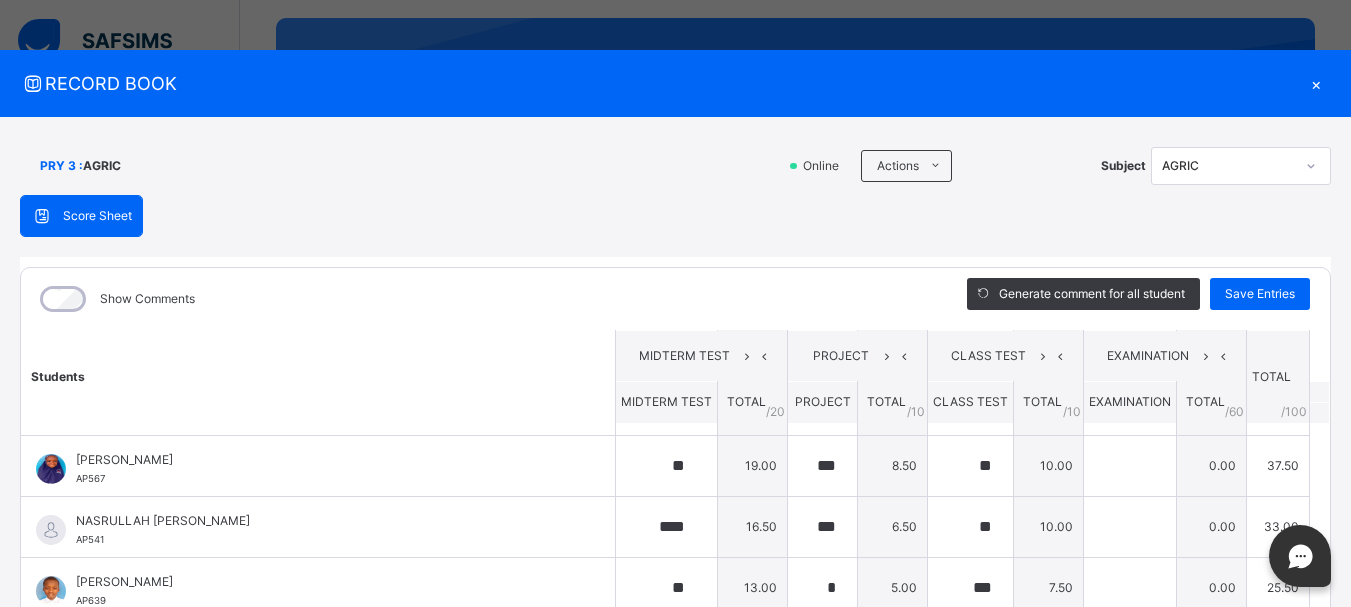 scroll, scrollTop: 997, scrollLeft: 0, axis: vertical 